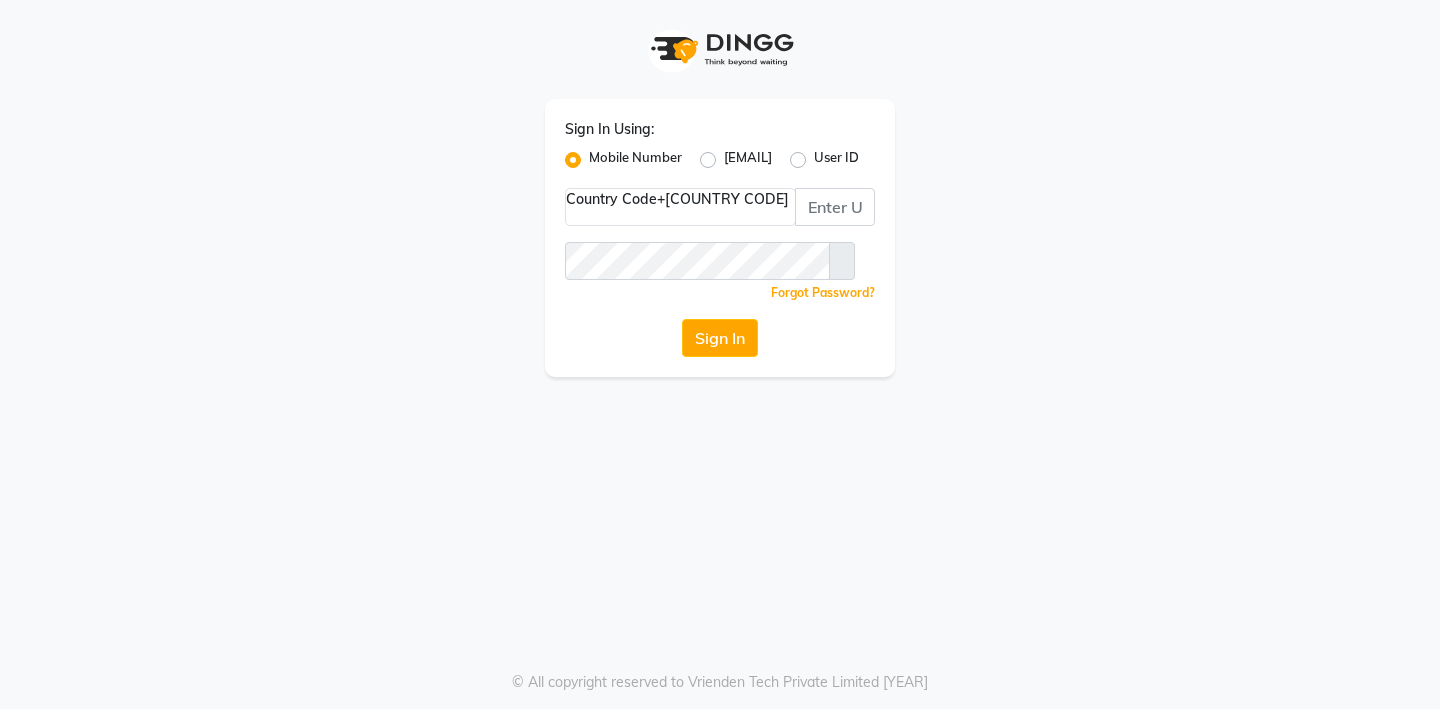 scroll, scrollTop: 0, scrollLeft: 0, axis: both 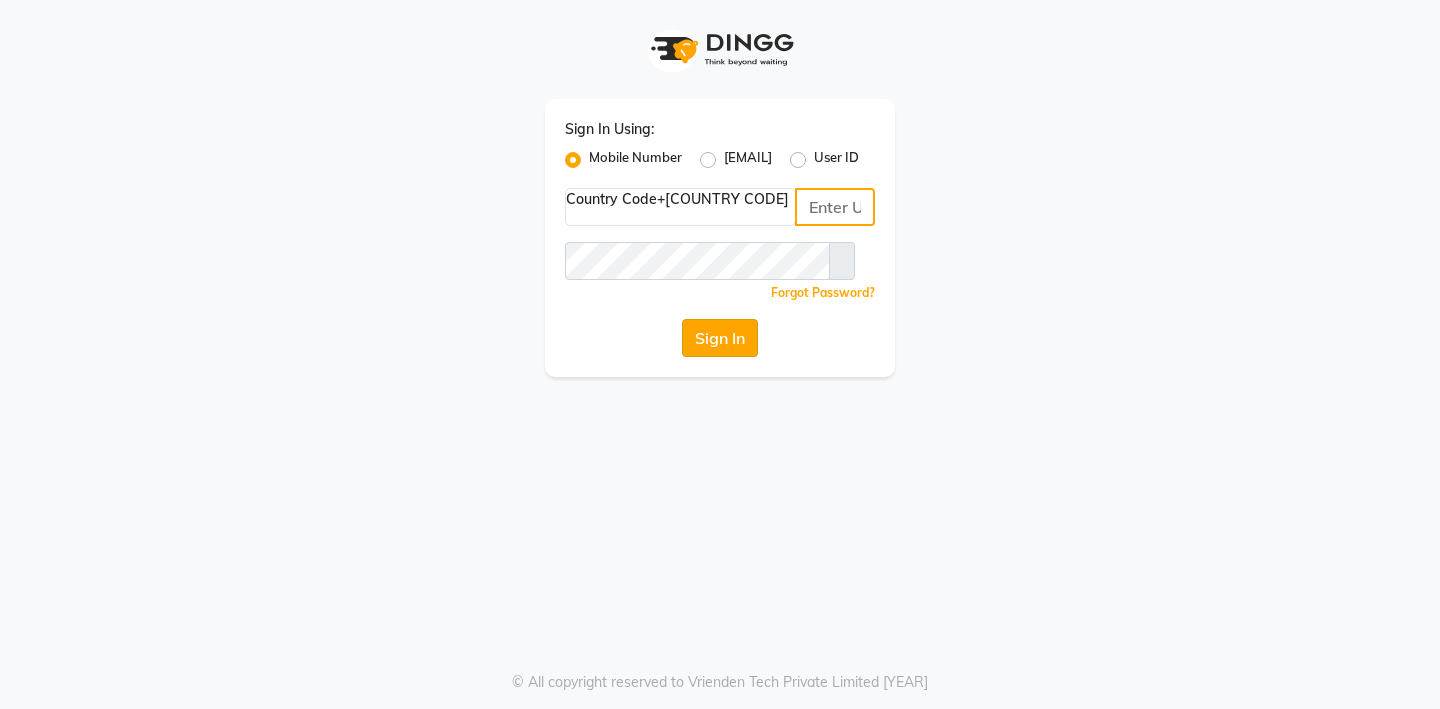 type on "[PHONE]" 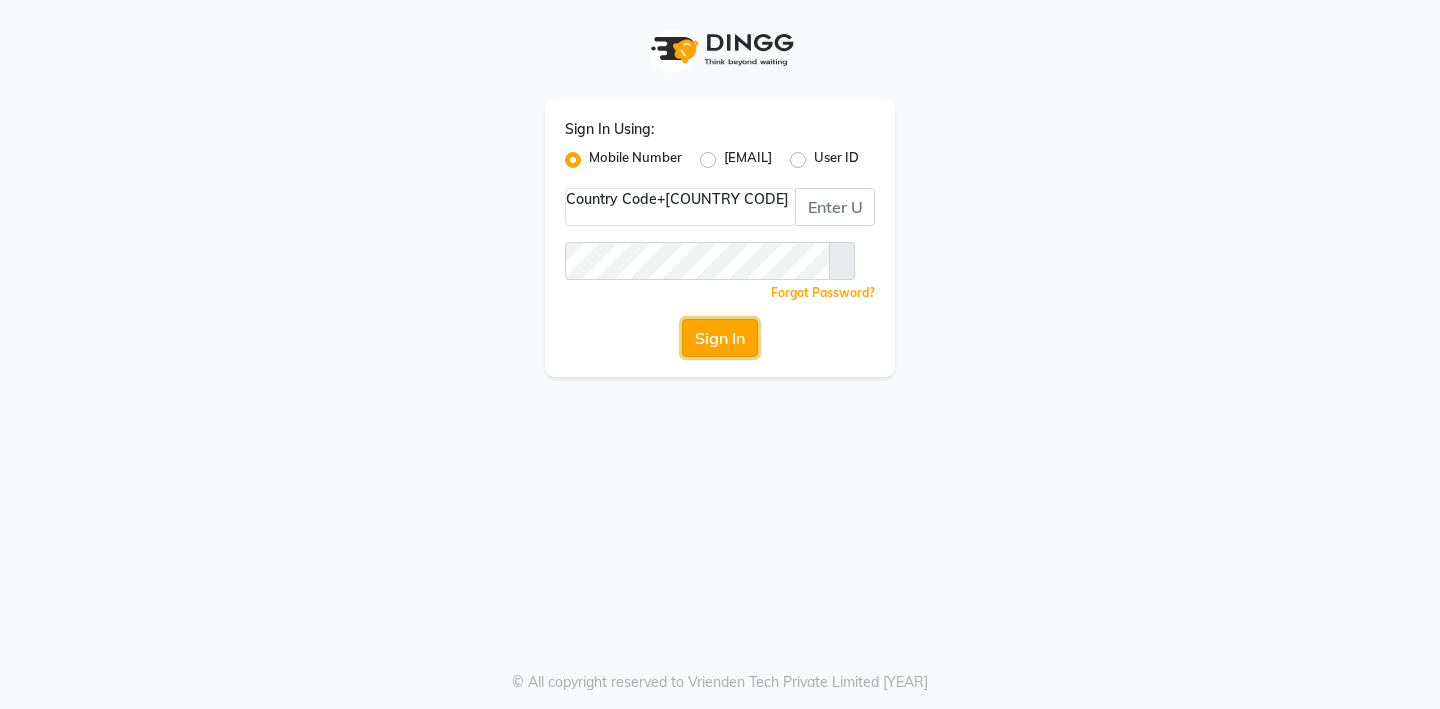 click on "Sign In" at bounding box center (720, 338) 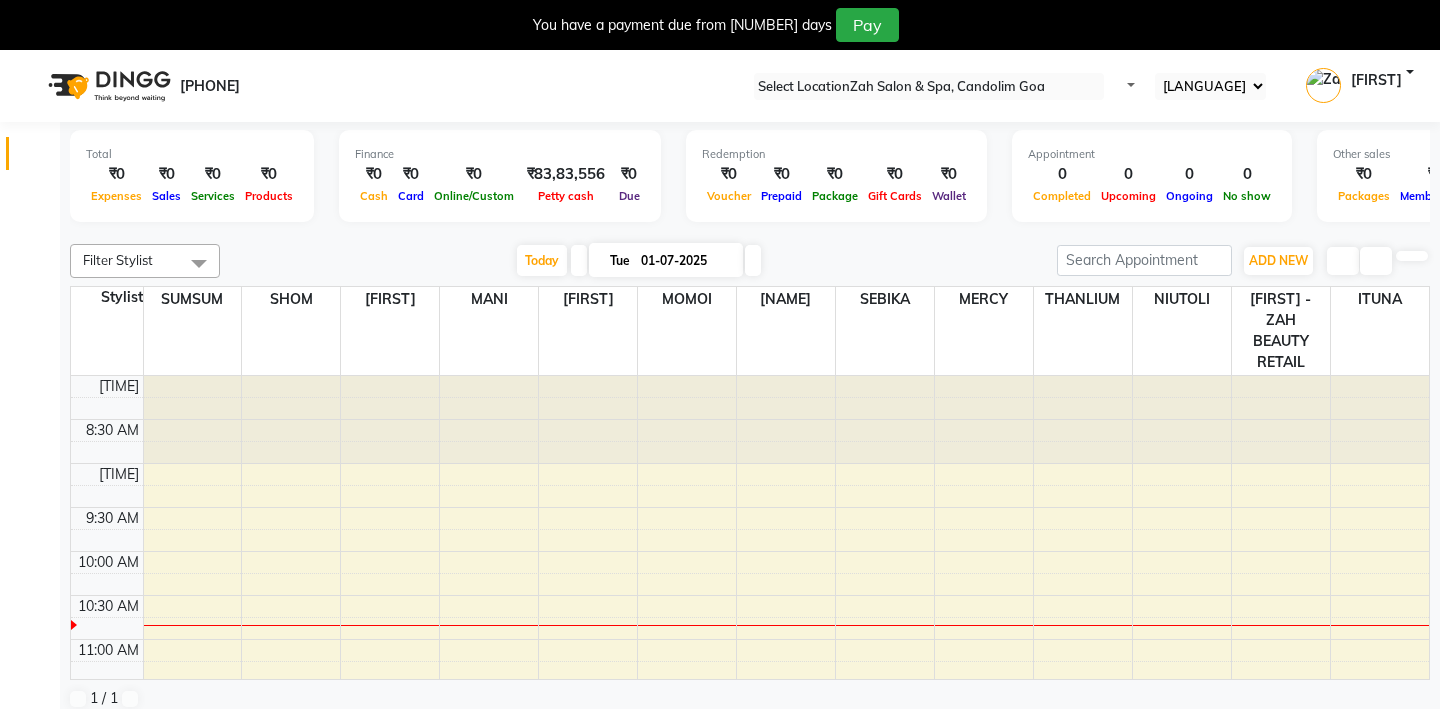 scroll, scrollTop: 0, scrollLeft: 0, axis: both 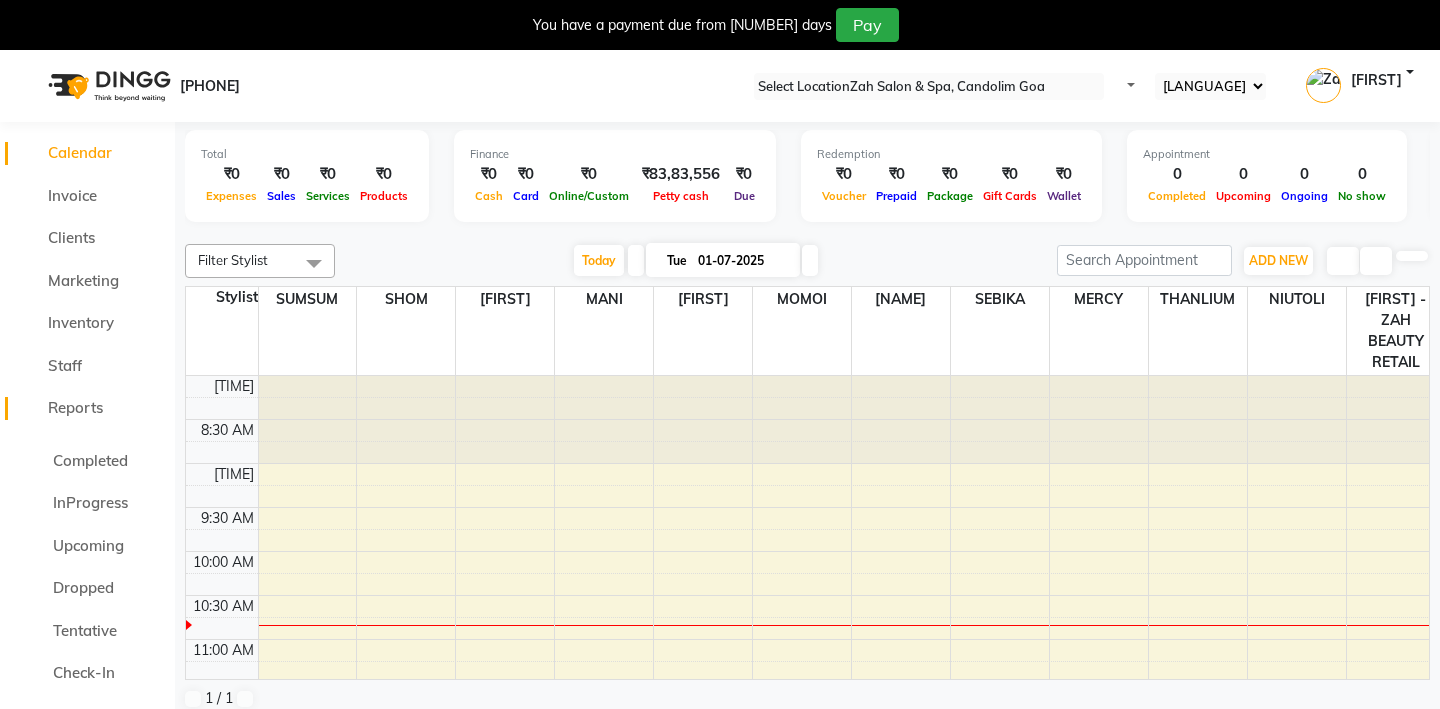 click on "Reports" at bounding box center [75, 407] 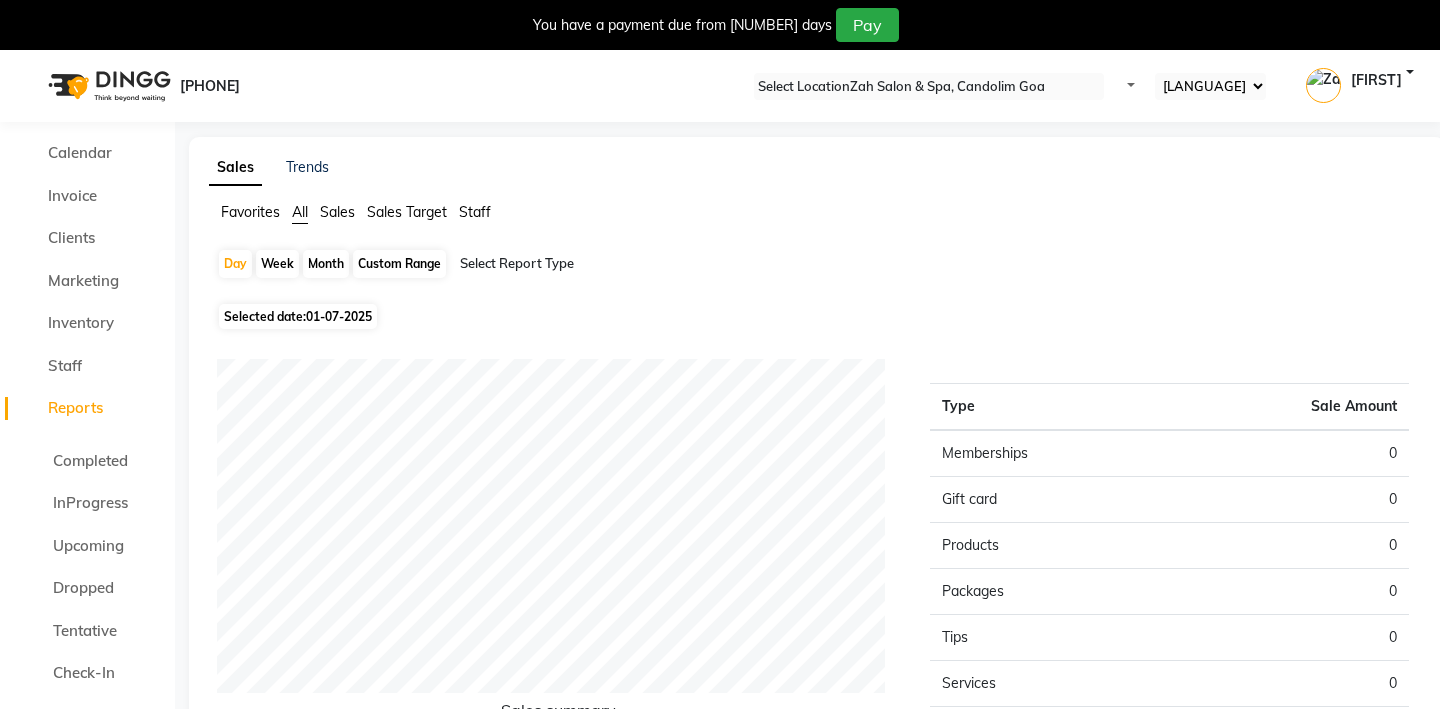 click on "Sales" at bounding box center [250, 212] 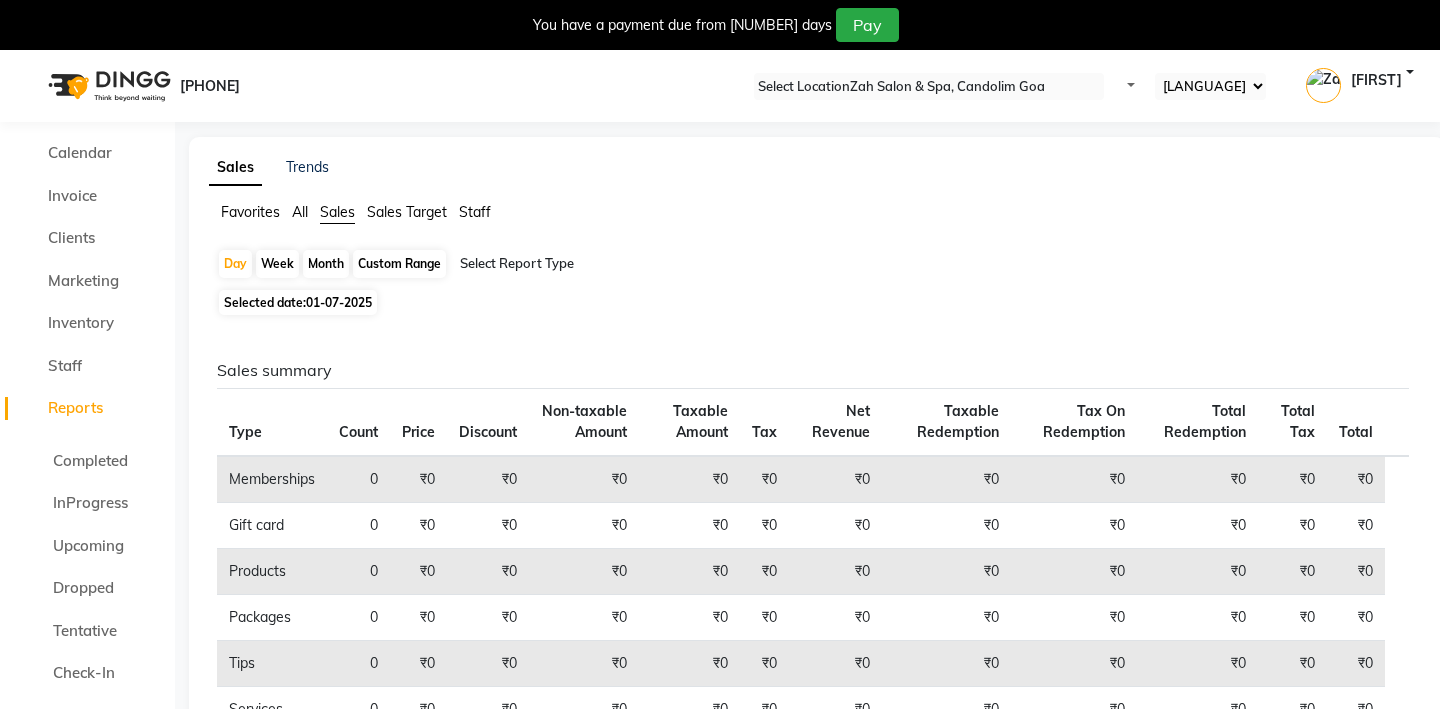click on "Week" at bounding box center [277, 264] 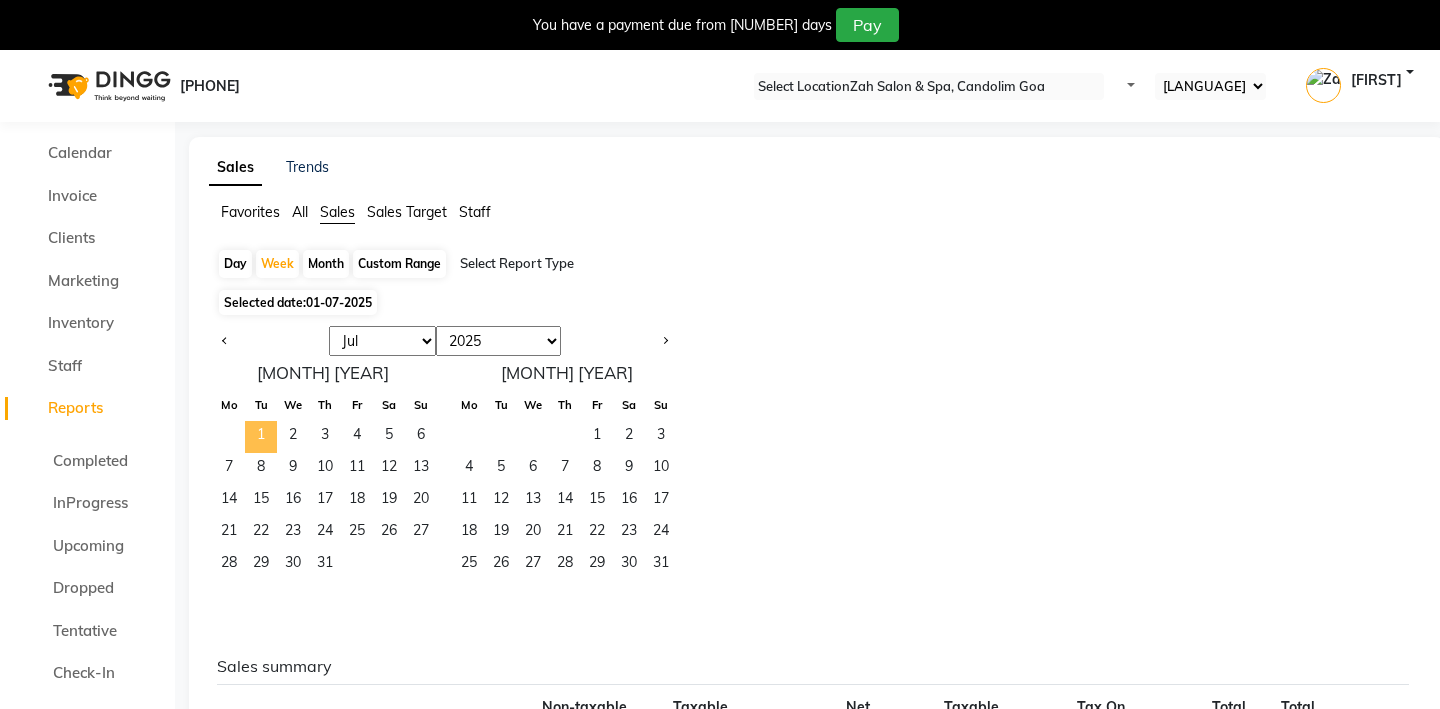 click on "1" at bounding box center [261, 437] 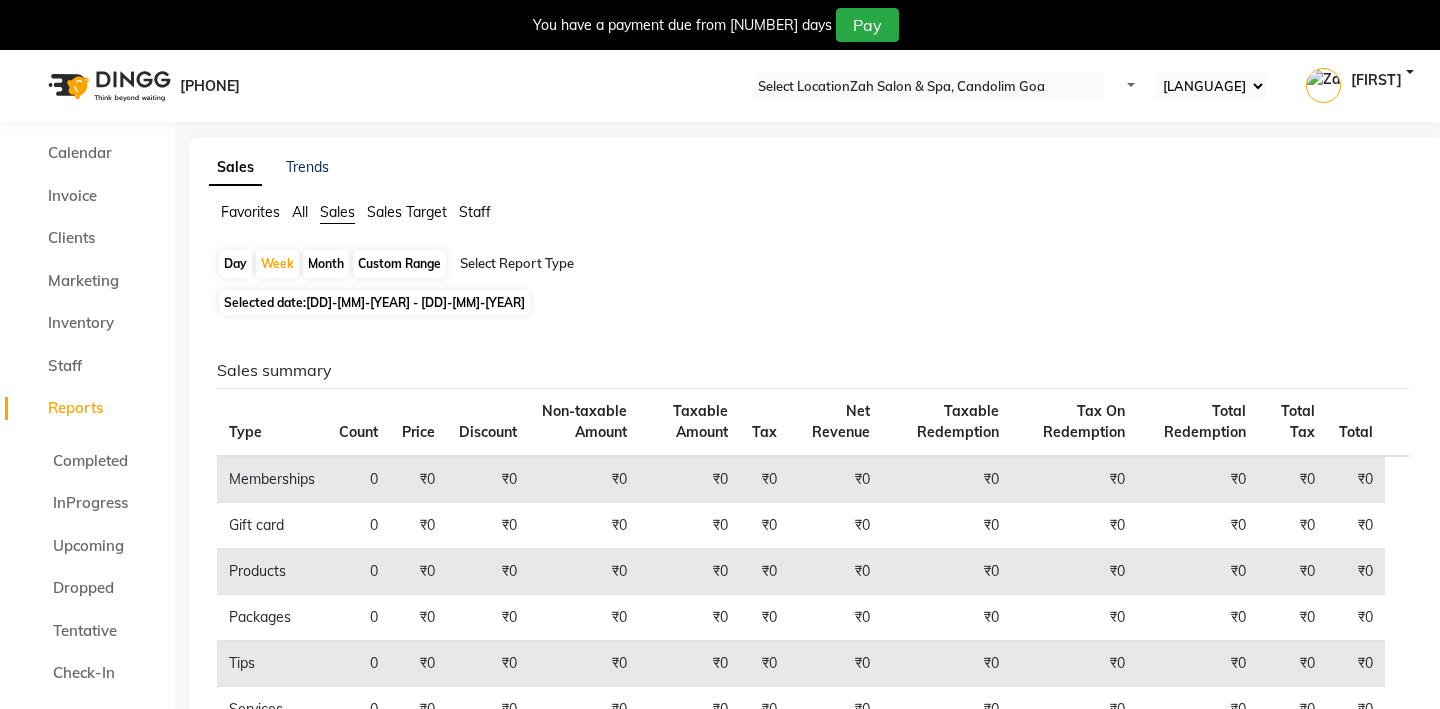 click on "[DD]-[MM]-[YEAR] - [DD]-[MM]-[YEAR]" at bounding box center (415, 302) 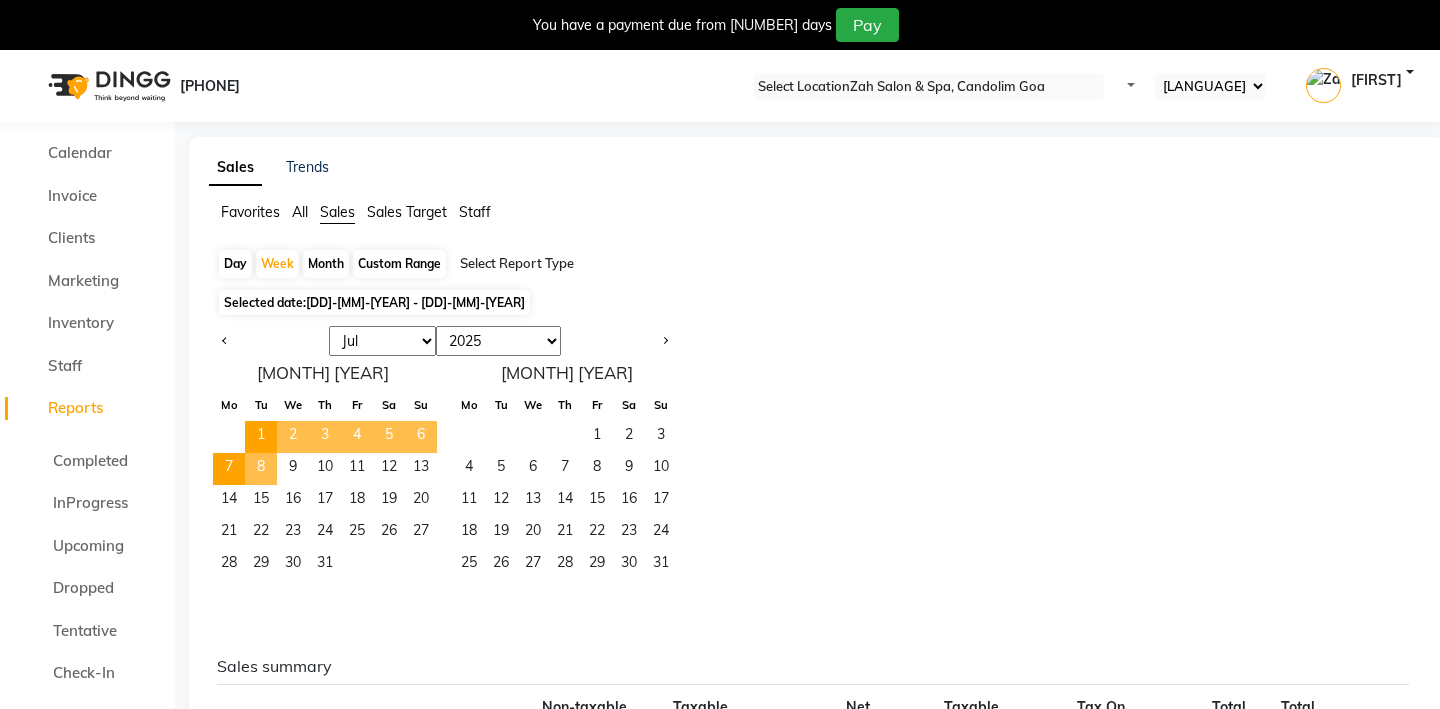 click on "8" at bounding box center [261, 469] 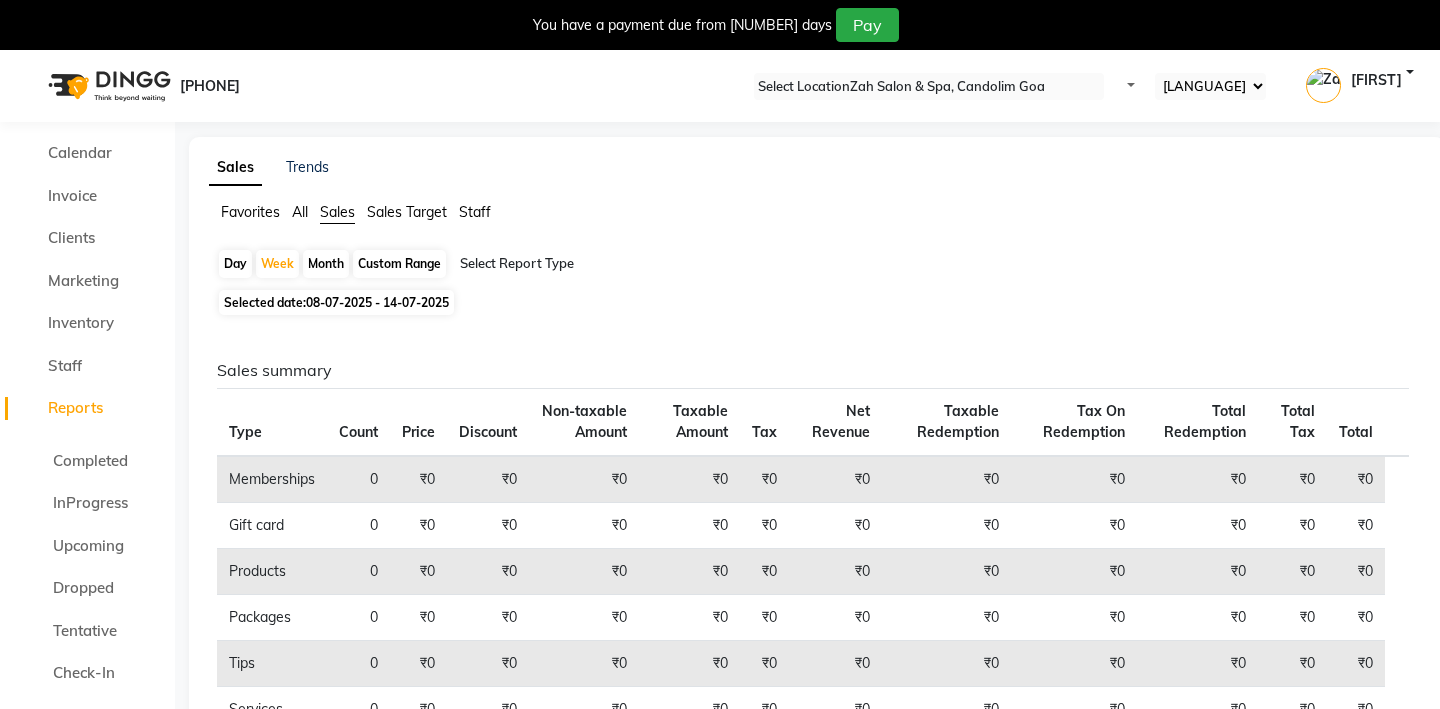 click on "Selected date:  [DD]-[MM]-[YEAR] - [DD]-[MM]-[YEAR]" at bounding box center [336, 302] 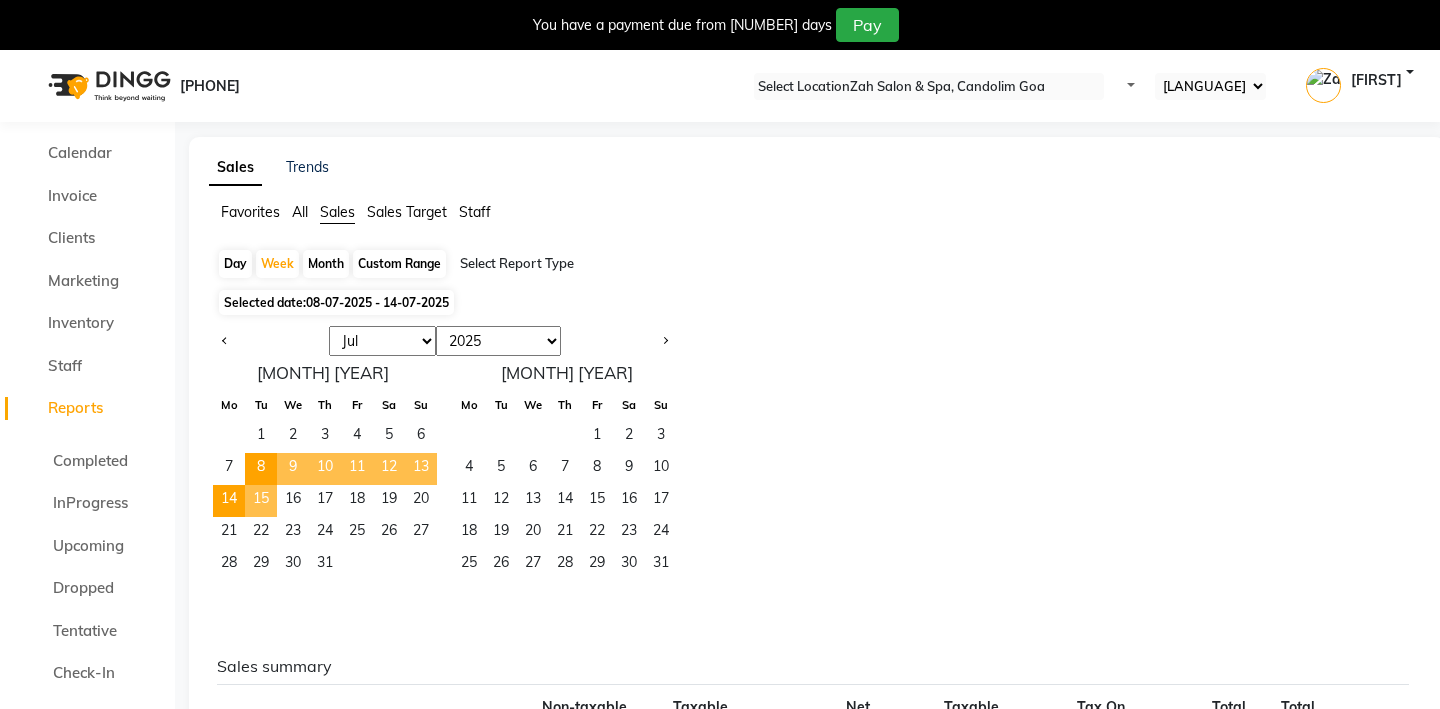 click on "15" at bounding box center (261, 501) 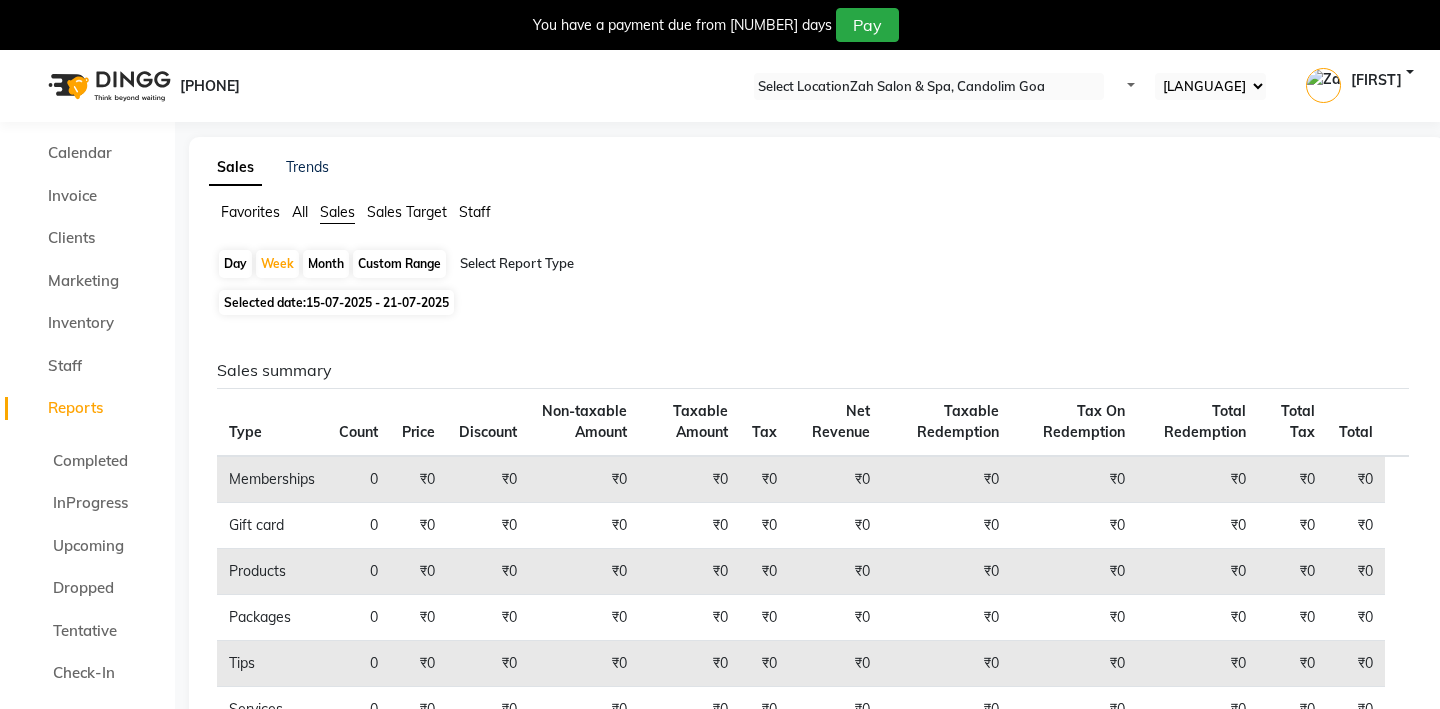 click on "15-07-2025 - 21-07-2025" at bounding box center [377, 302] 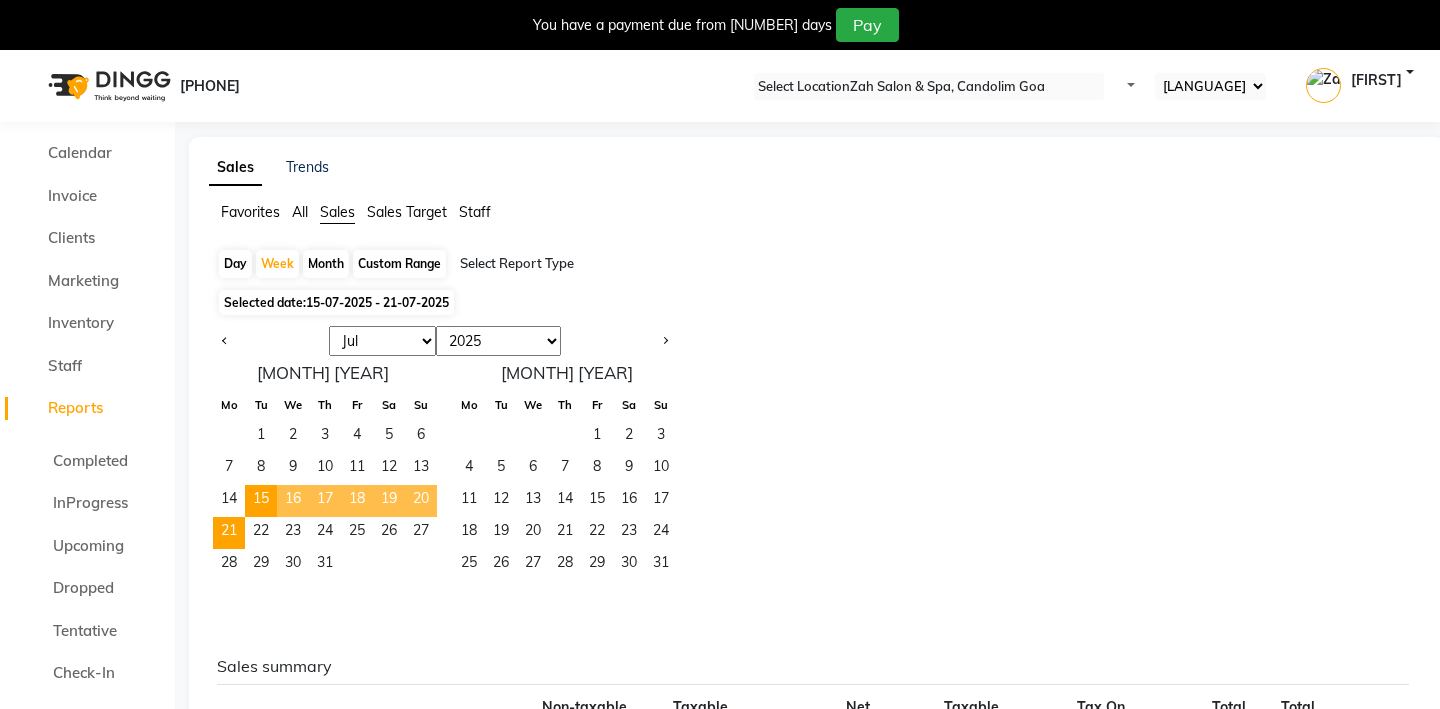 click on "Custom Range" at bounding box center (399, 264) 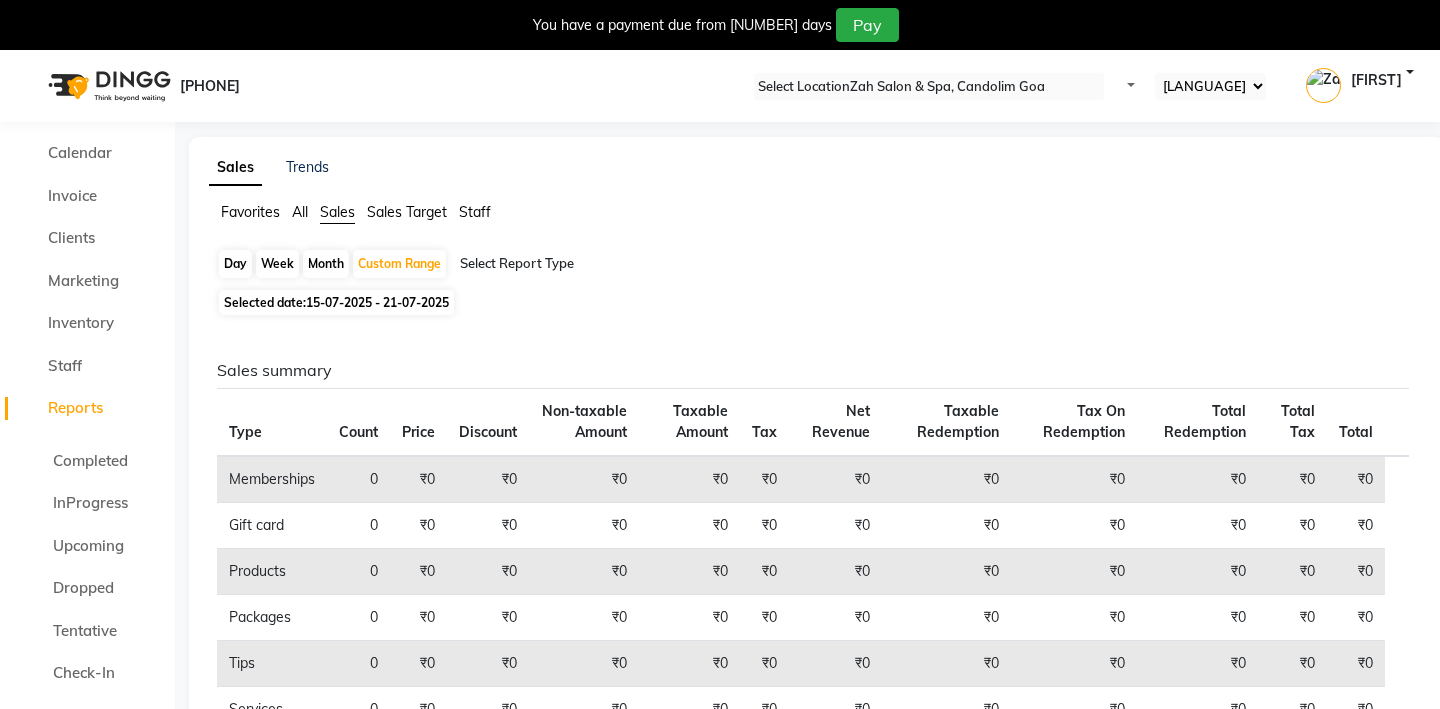 click on "Month" at bounding box center (326, 264) 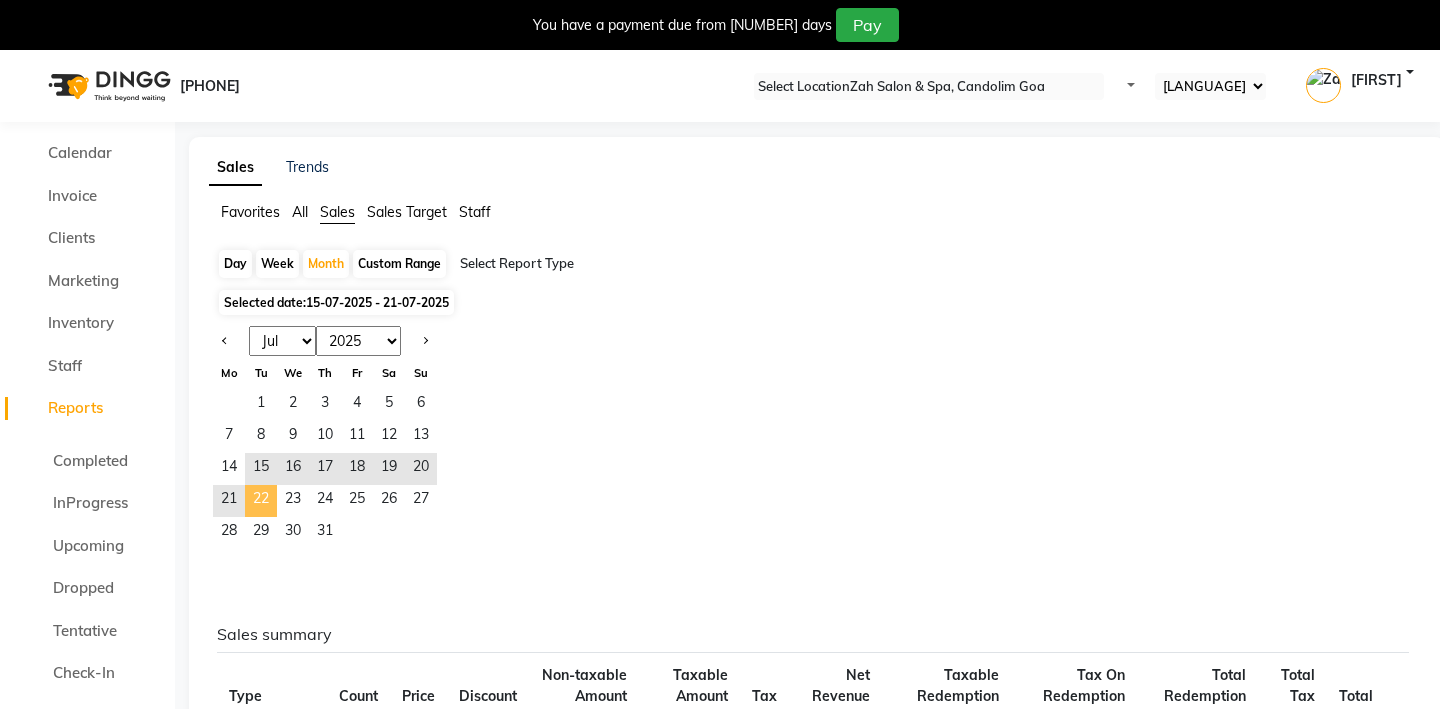 click on "22" at bounding box center [261, 501] 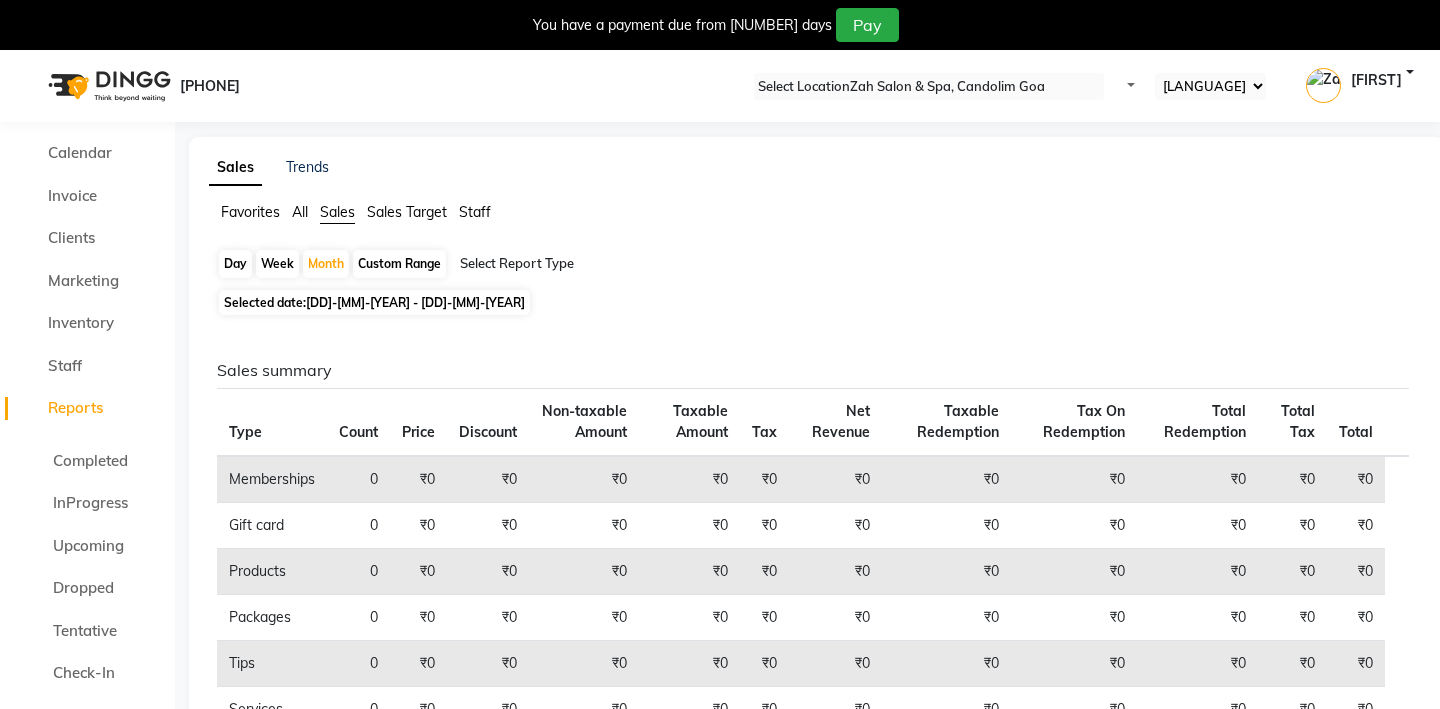 click on "[DD]-[MM]-[YEAR] - [DD]-[MM]-[YEAR]" at bounding box center (415, 302) 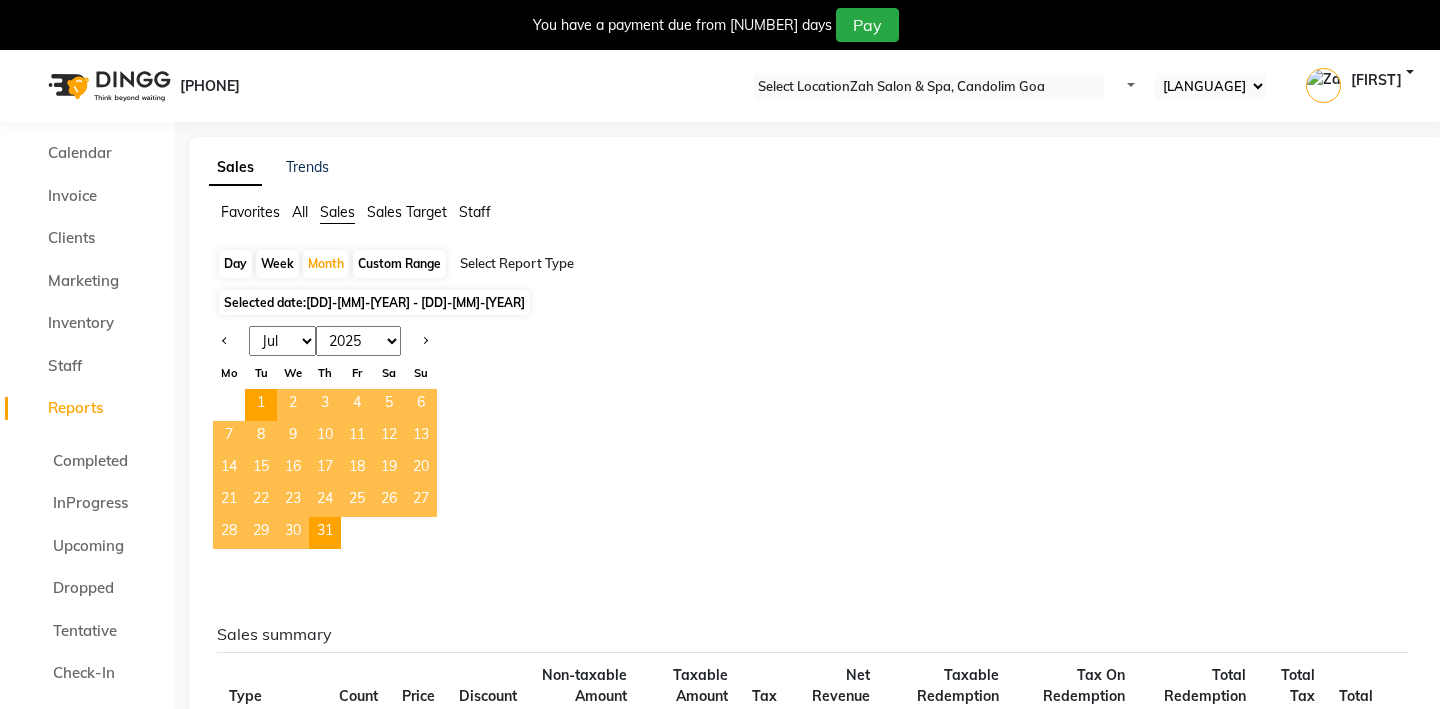click on "22" at bounding box center [261, 501] 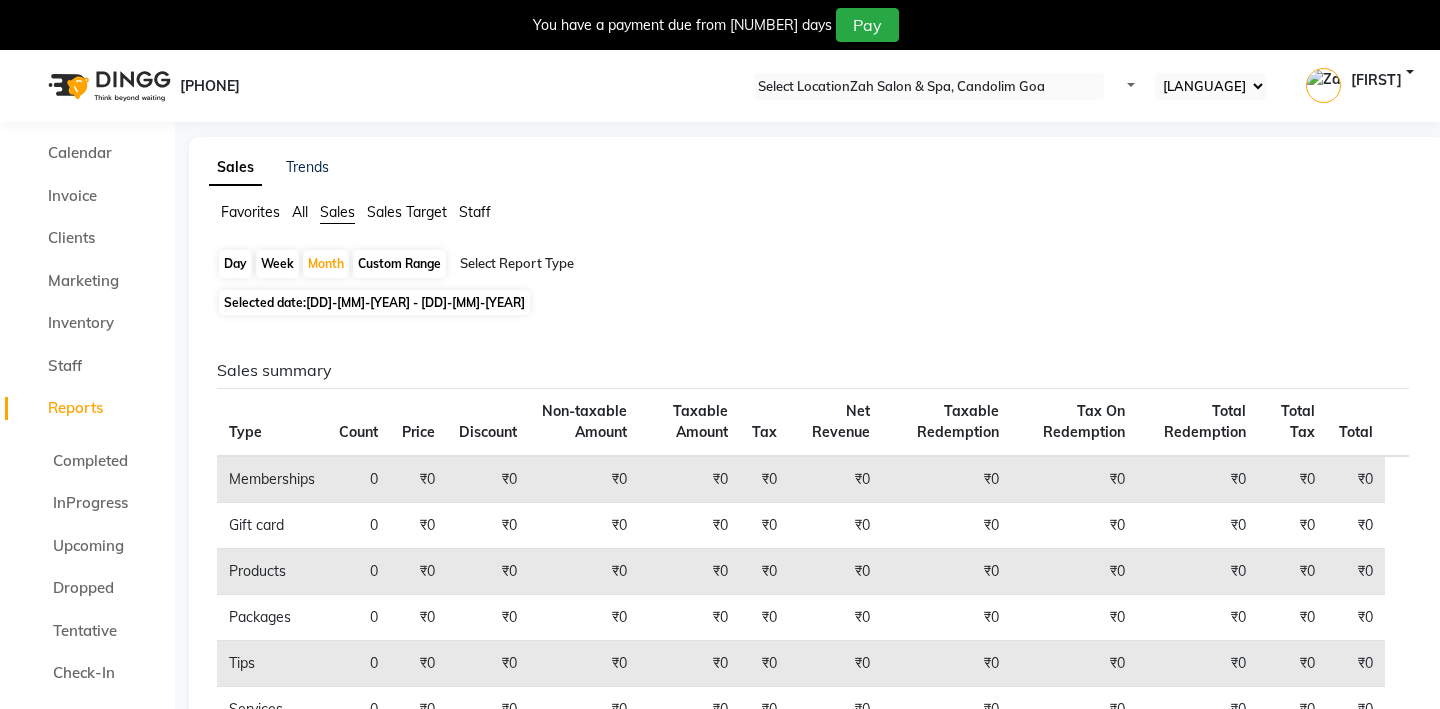 click on "Week" at bounding box center (277, 264) 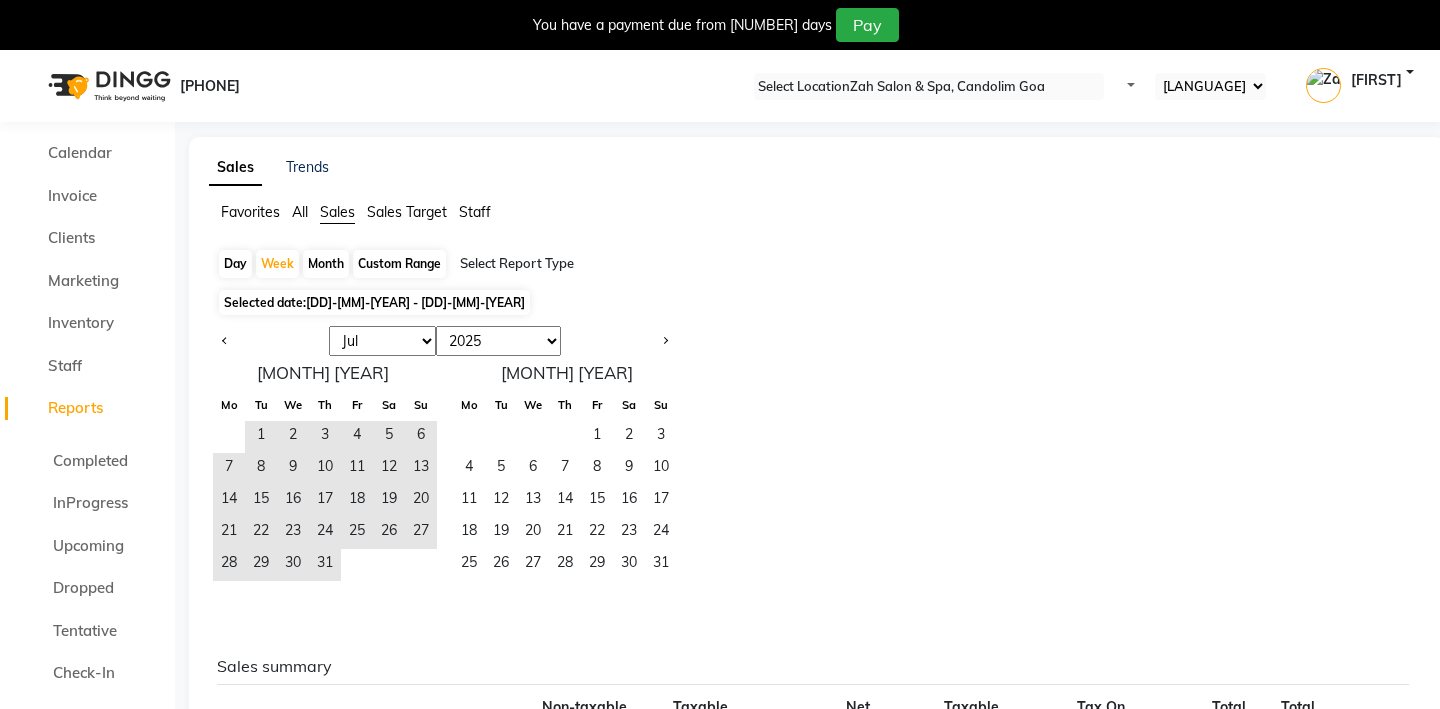 click on "Day" at bounding box center [235, 264] 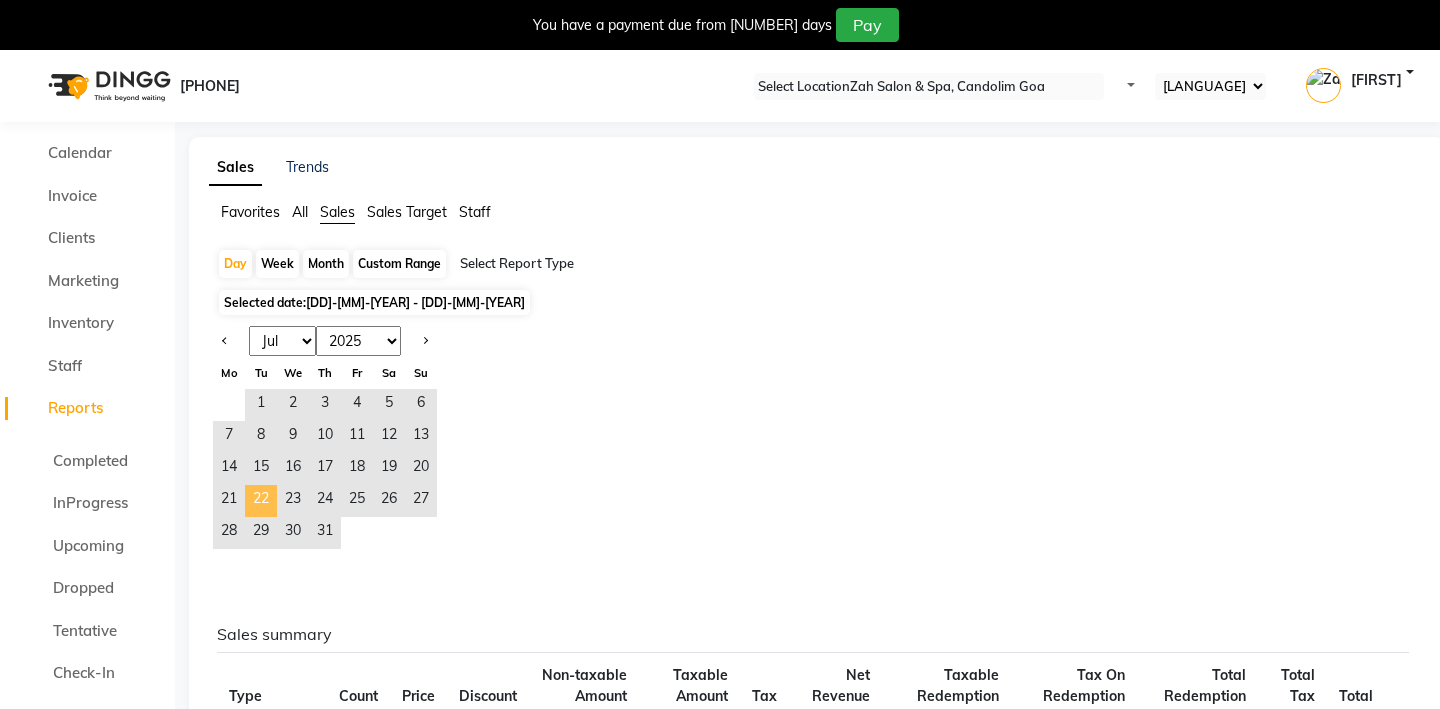 click on "22" at bounding box center [261, 501] 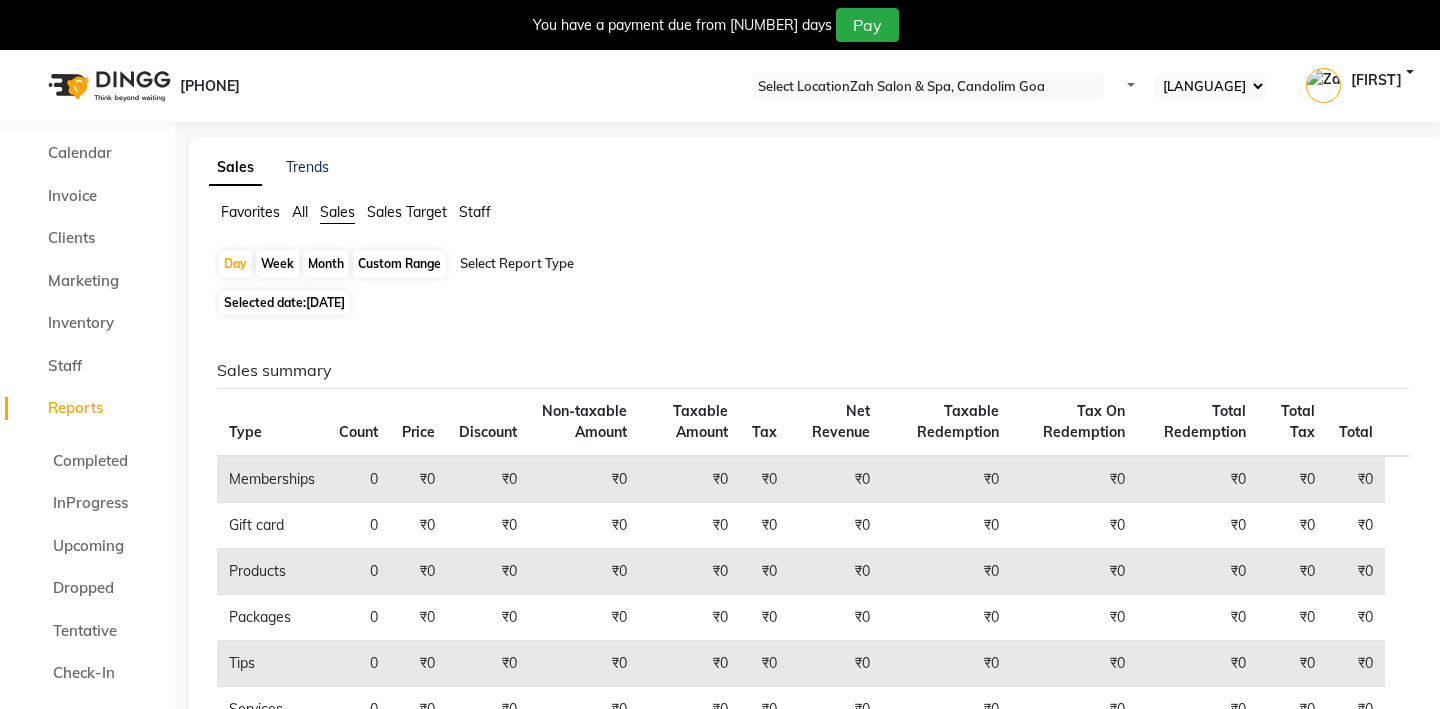 click on "[DATE]" at bounding box center [325, 302] 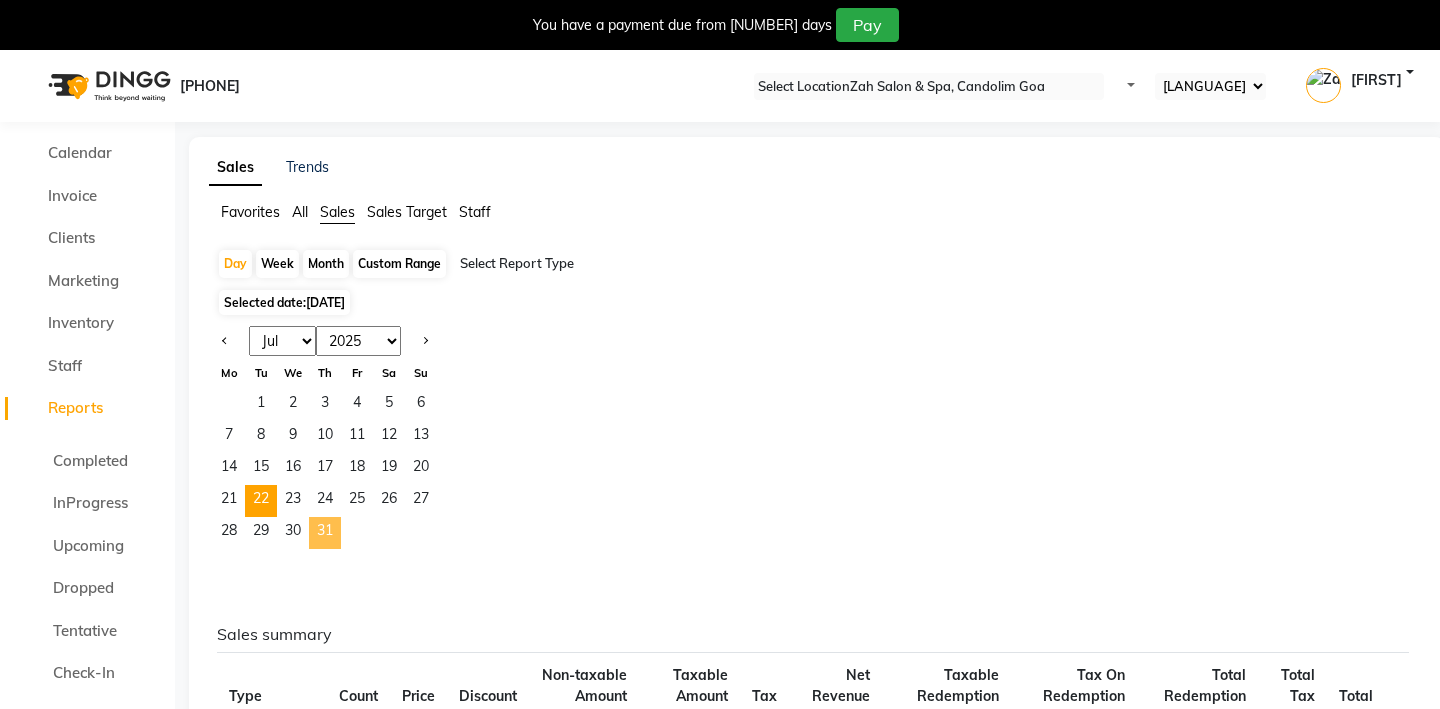 click on "31" at bounding box center (325, 533) 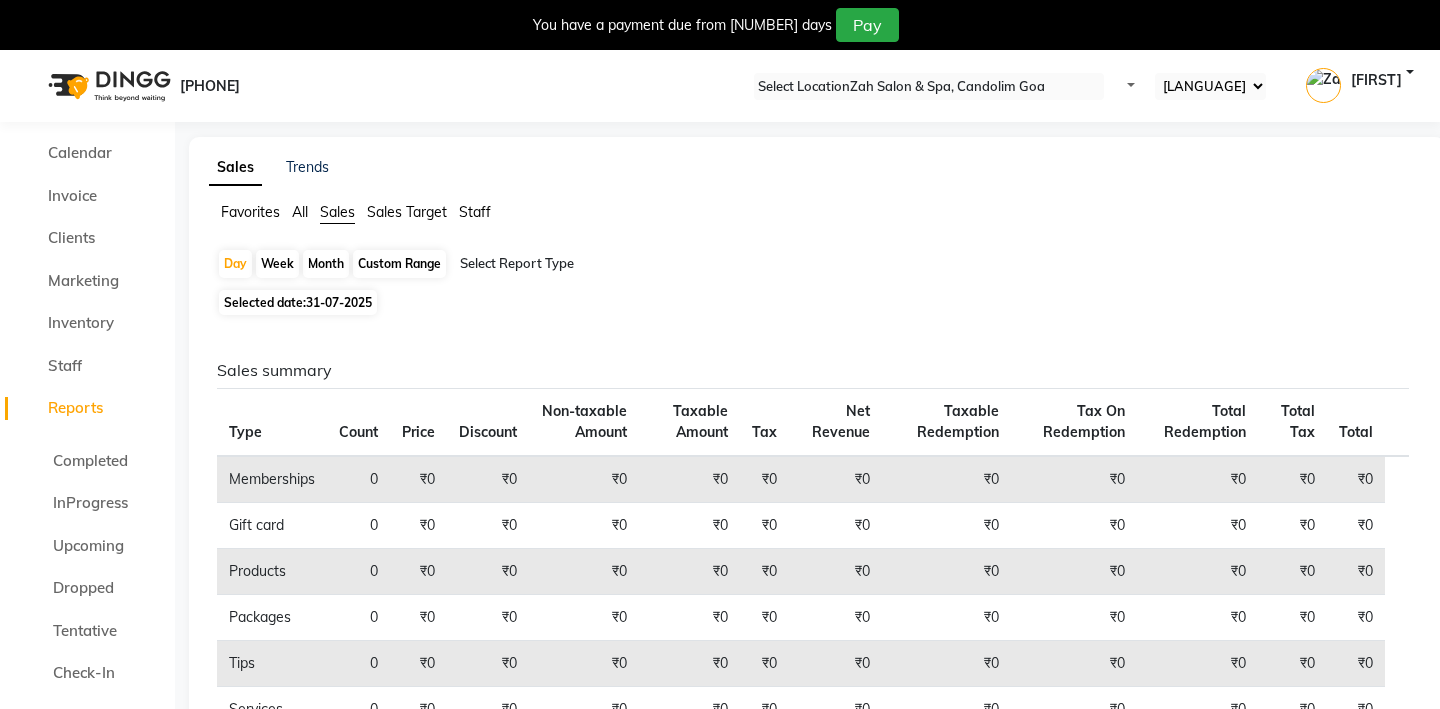 click on "Week" at bounding box center [277, 264] 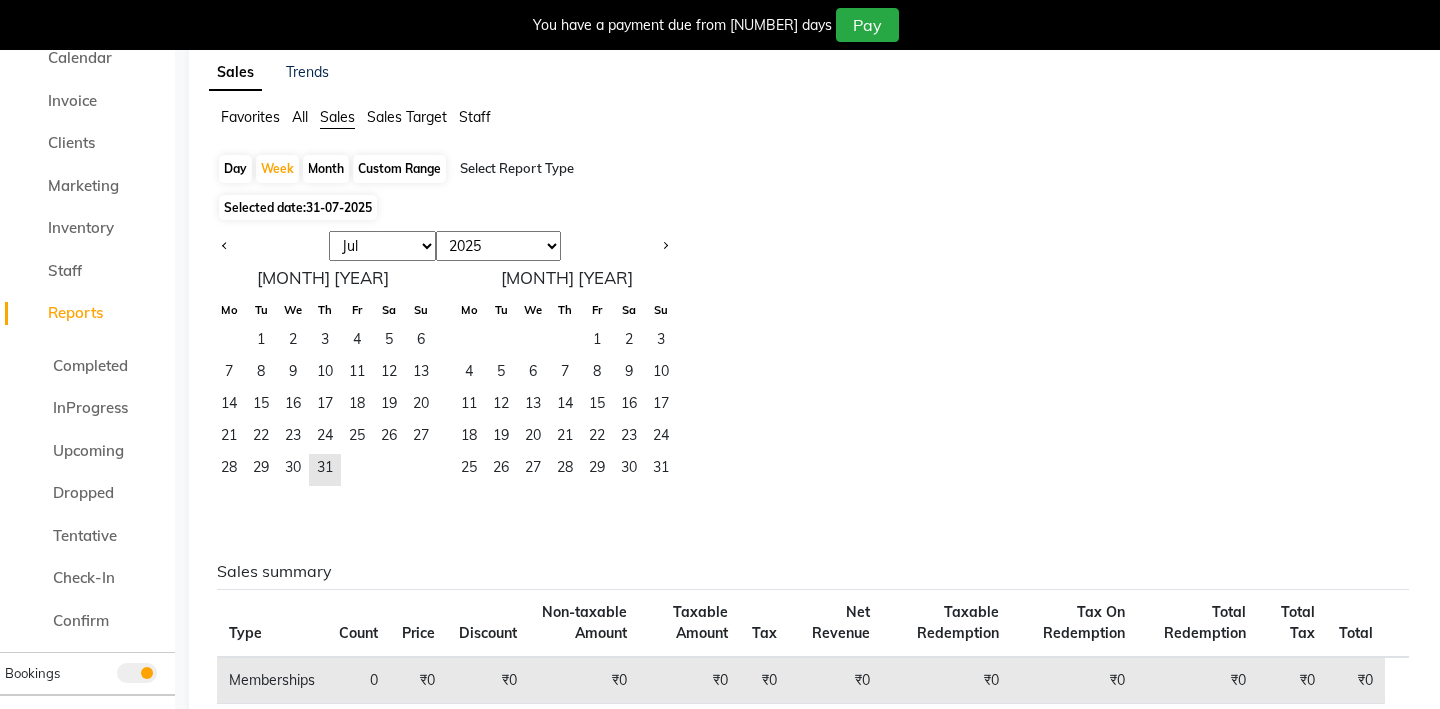scroll, scrollTop: 97, scrollLeft: 0, axis: vertical 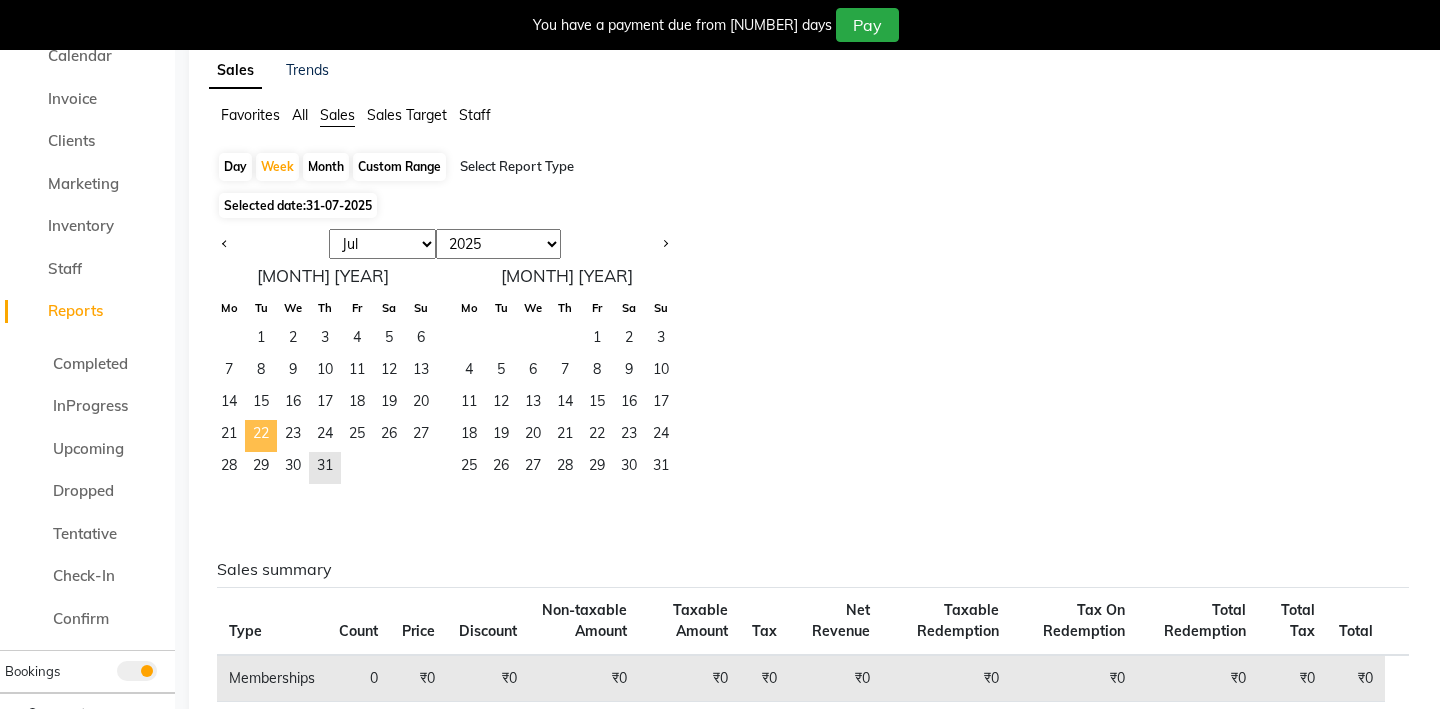 click on "22" at bounding box center [261, 436] 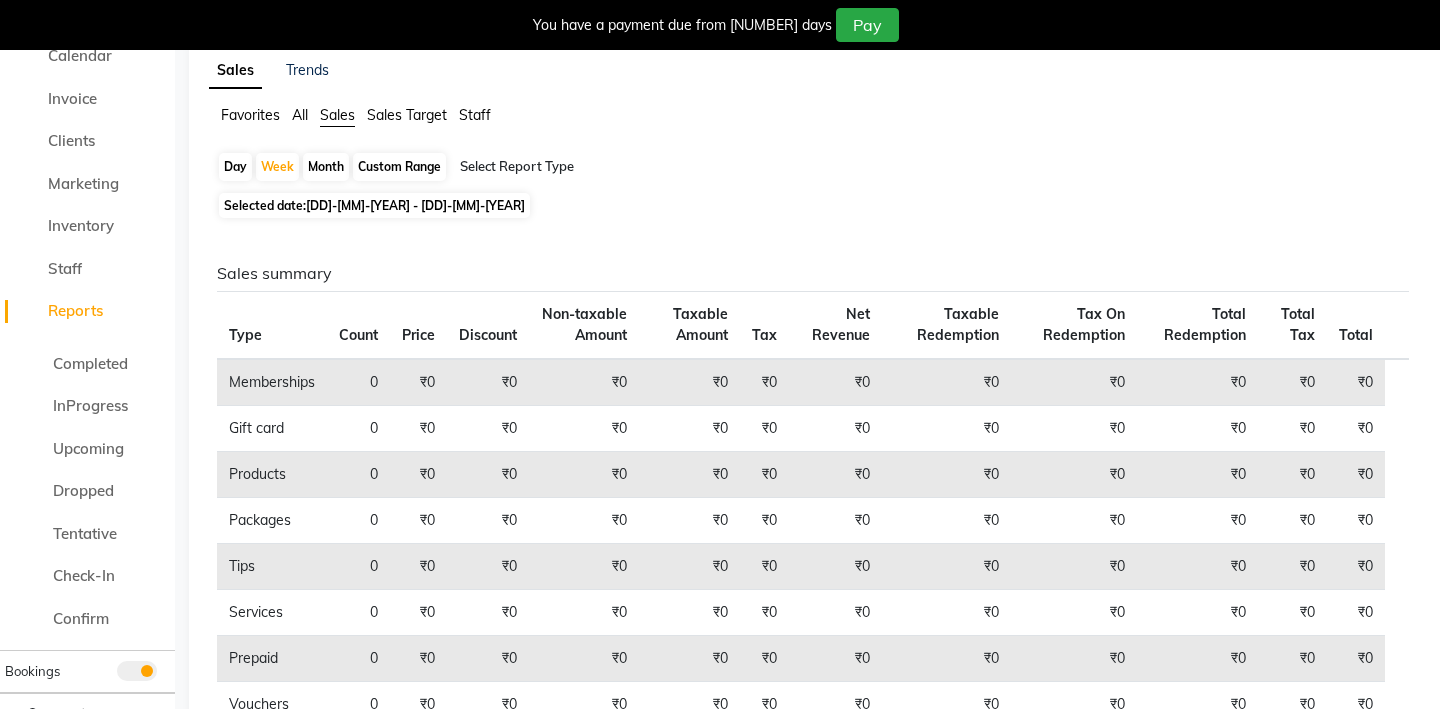 click on "Custom Range" at bounding box center (399, 167) 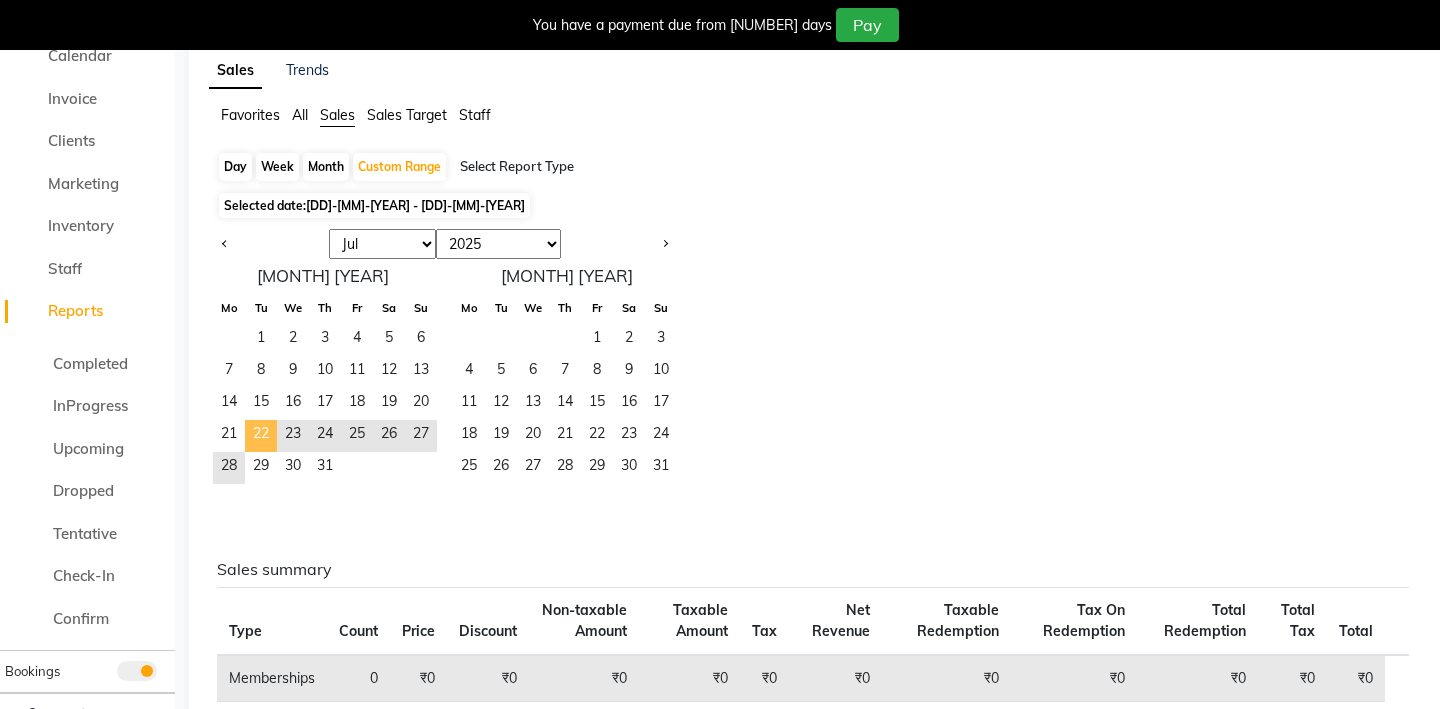 click on "22" at bounding box center (261, 436) 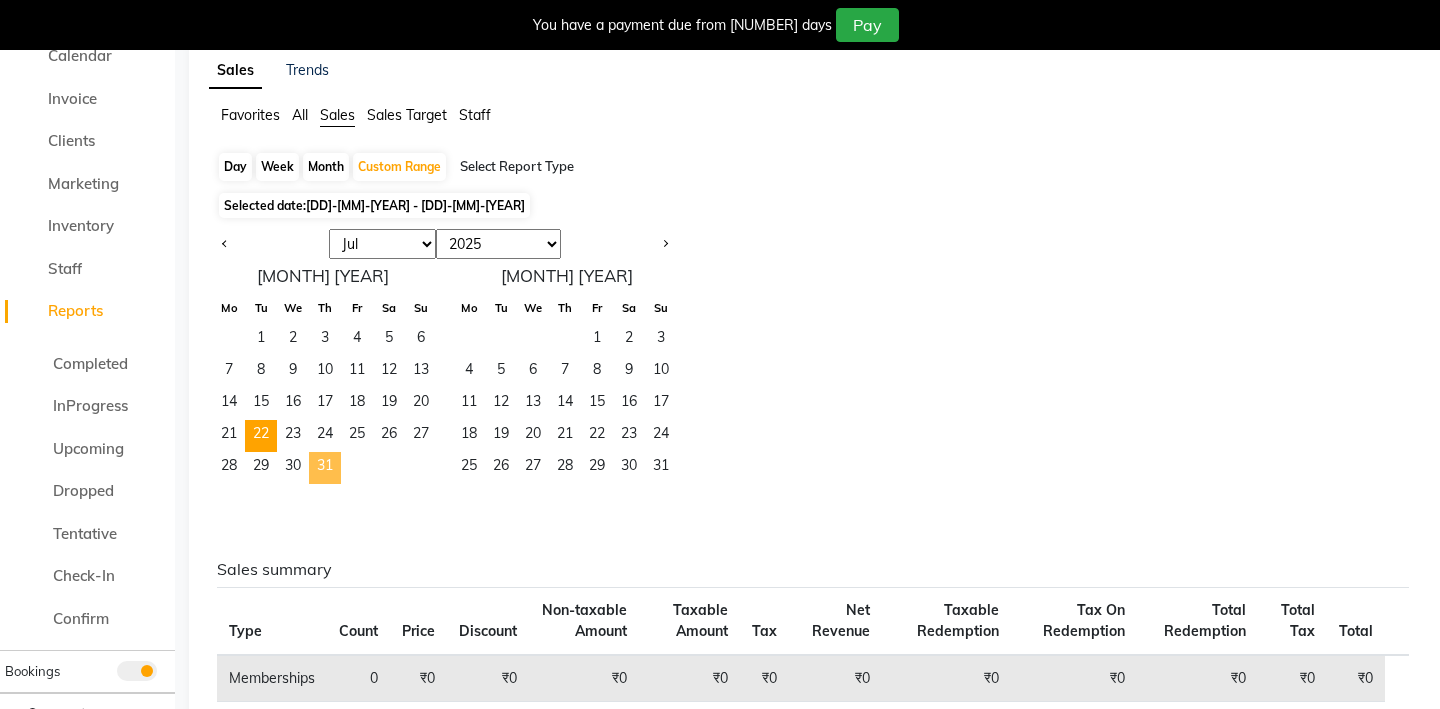 click on "31" at bounding box center [325, 468] 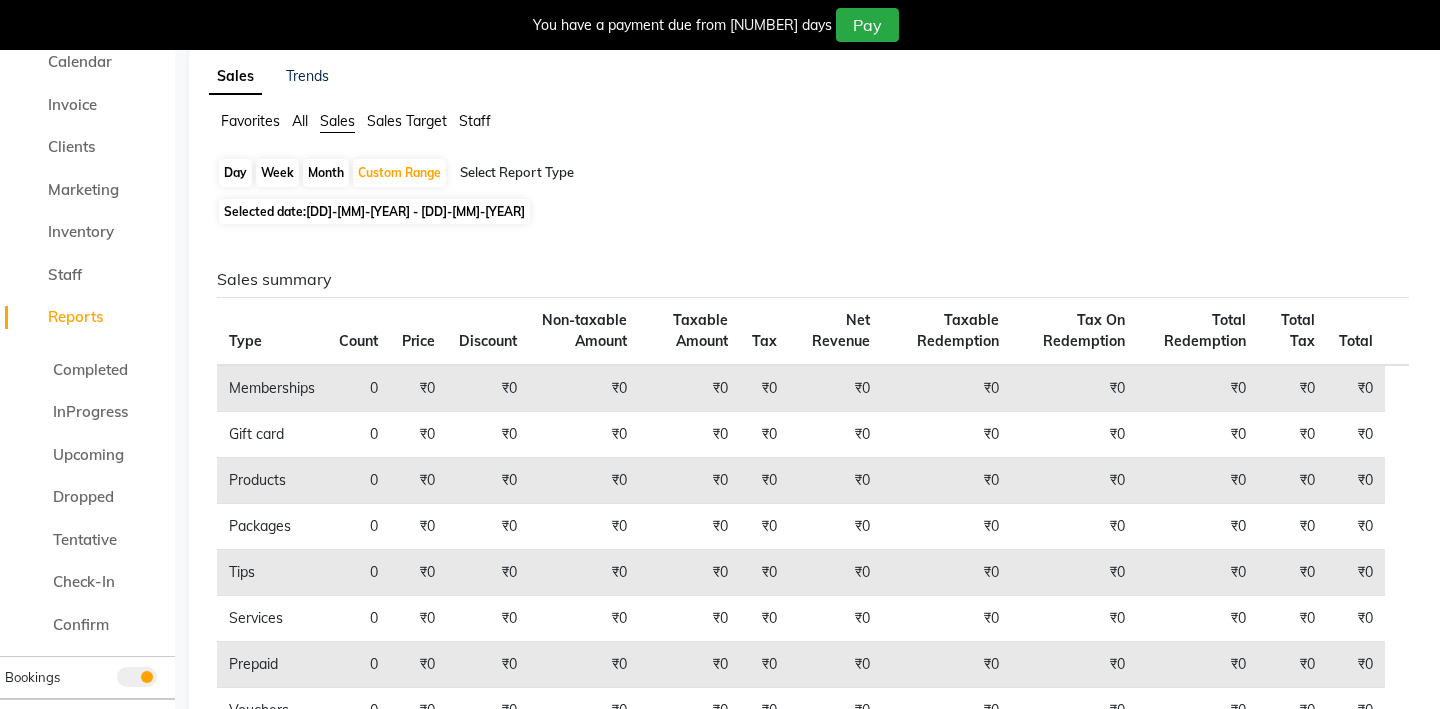 scroll, scrollTop: 0, scrollLeft: 0, axis: both 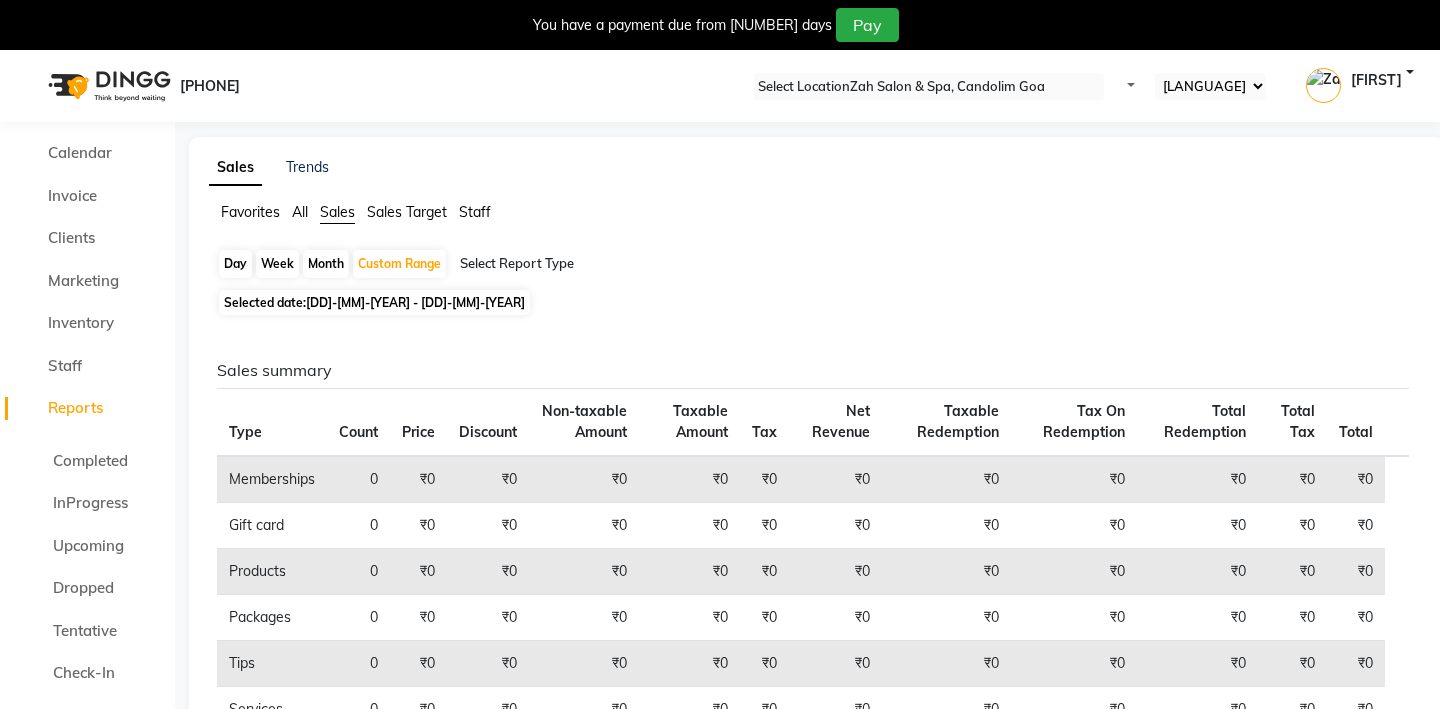 click at bounding box center (631, 264) 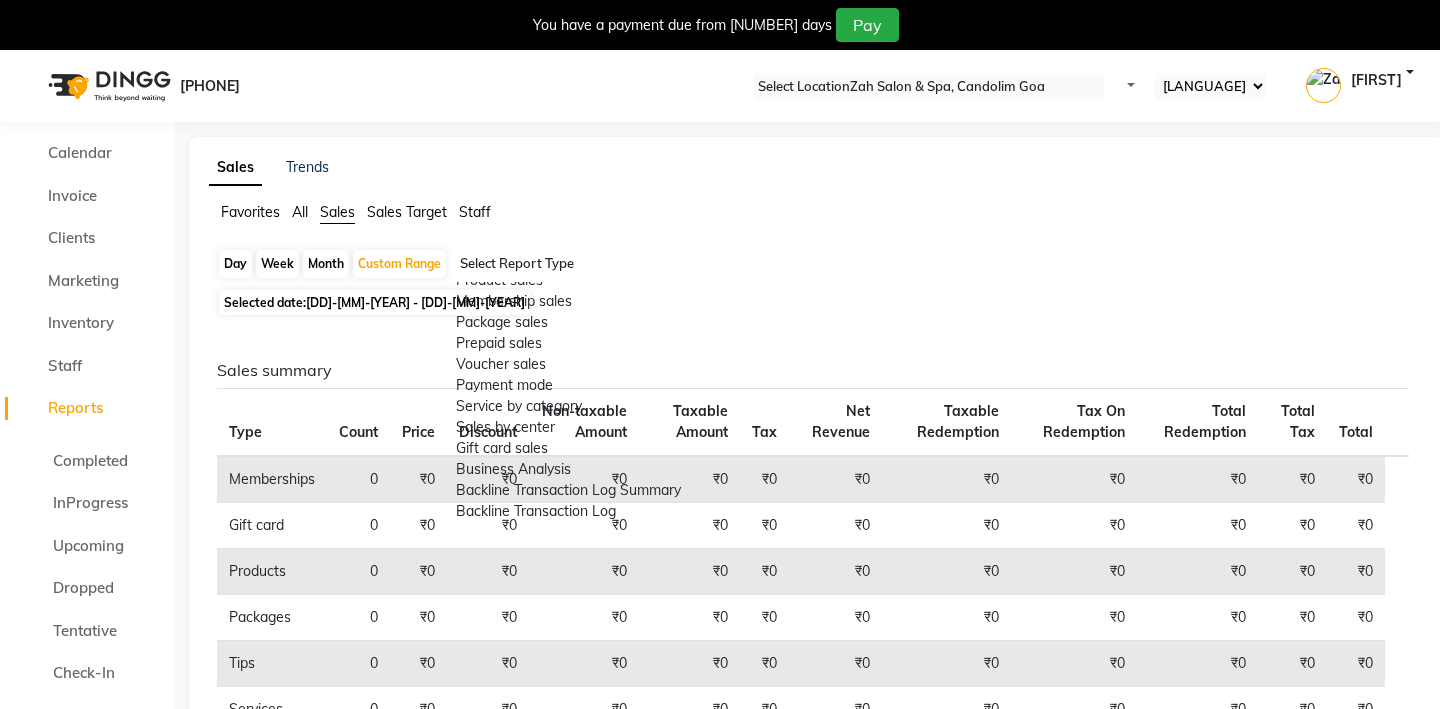 scroll, scrollTop: 400, scrollLeft: 0, axis: vertical 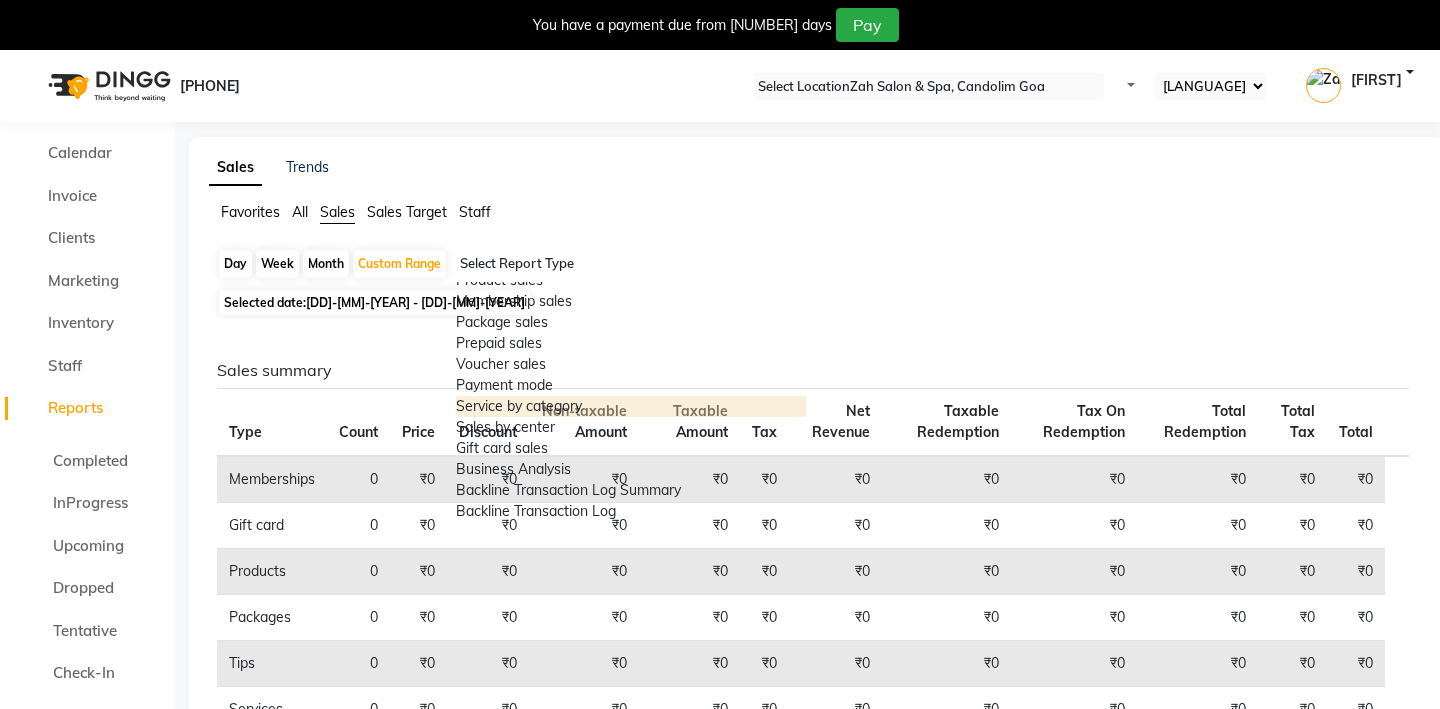 click on "Service by category" at bounding box center (631, 406) 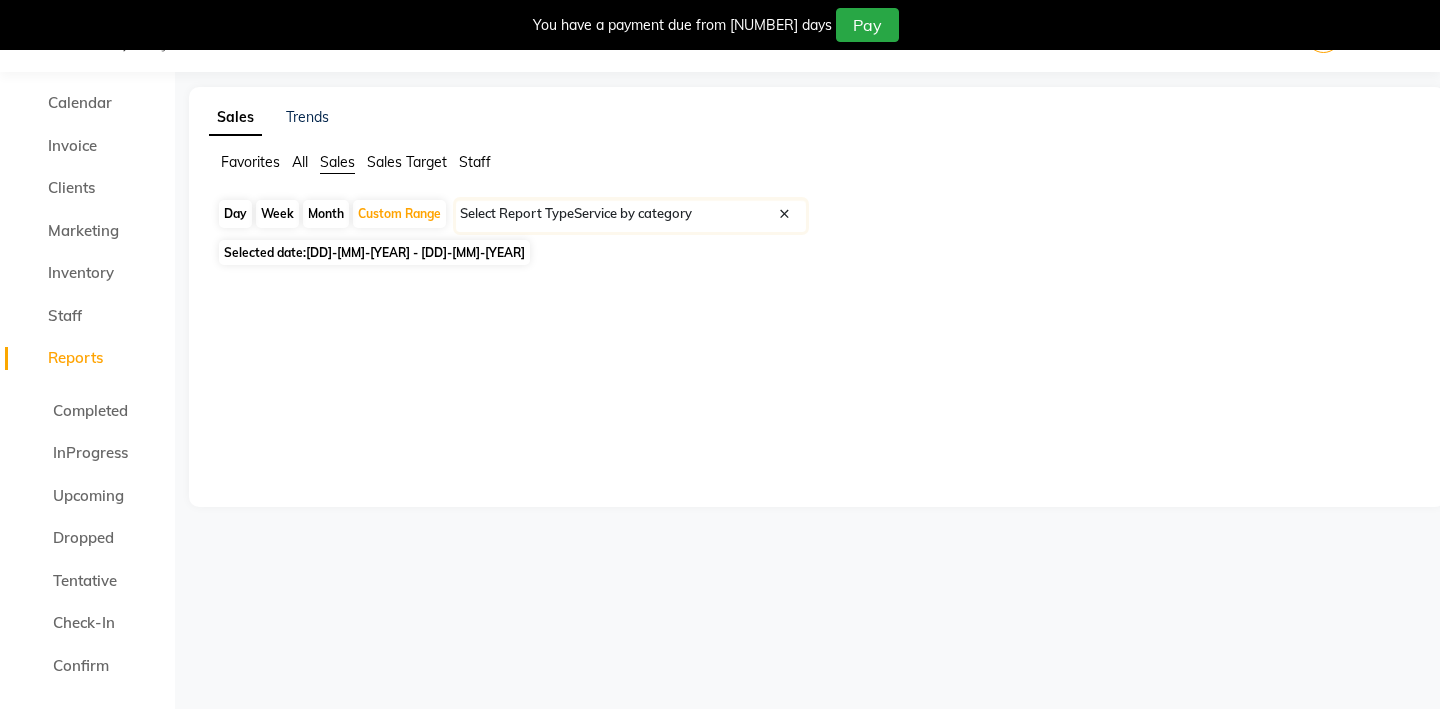 scroll, scrollTop: 0, scrollLeft: 0, axis: both 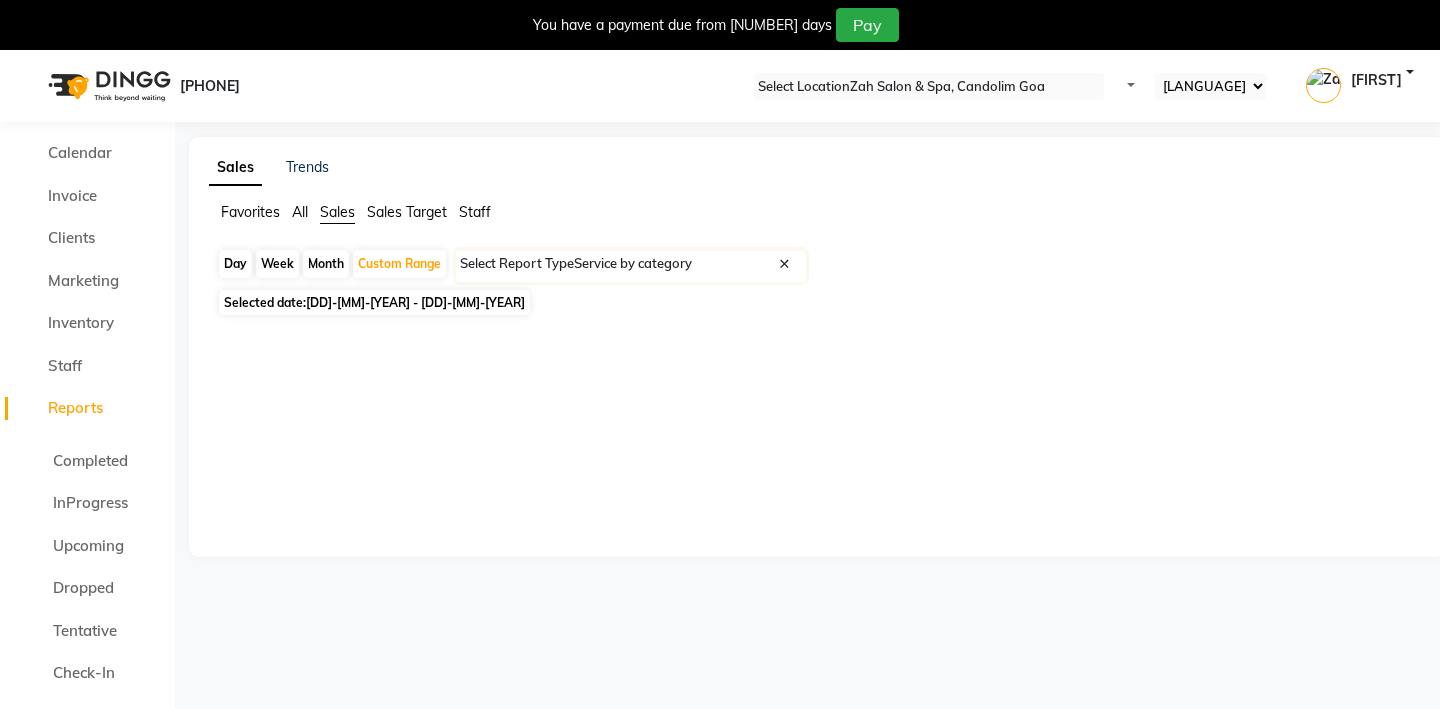 click on "[DD]-[MM]-[YEAR] - [DD]-[MM]-[YEAR]" at bounding box center [415, 302] 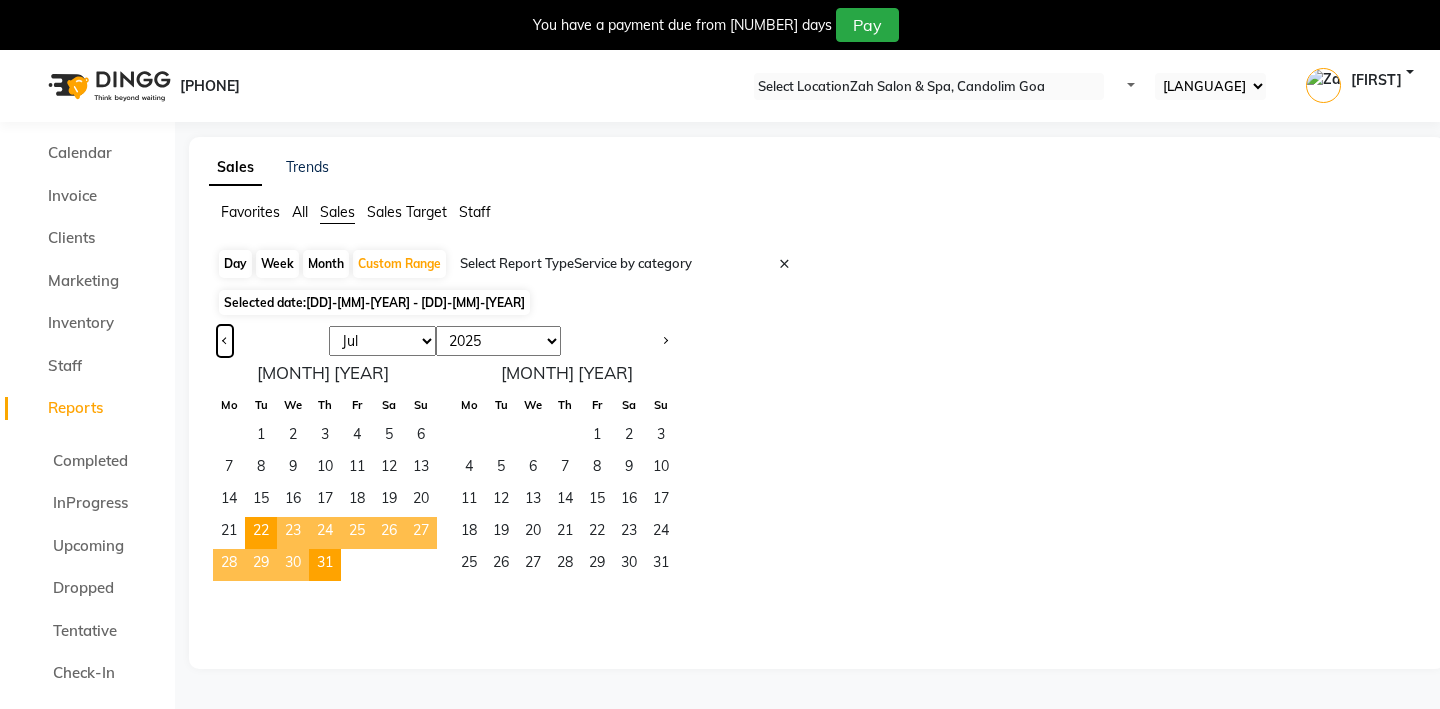 click at bounding box center (225, 341) 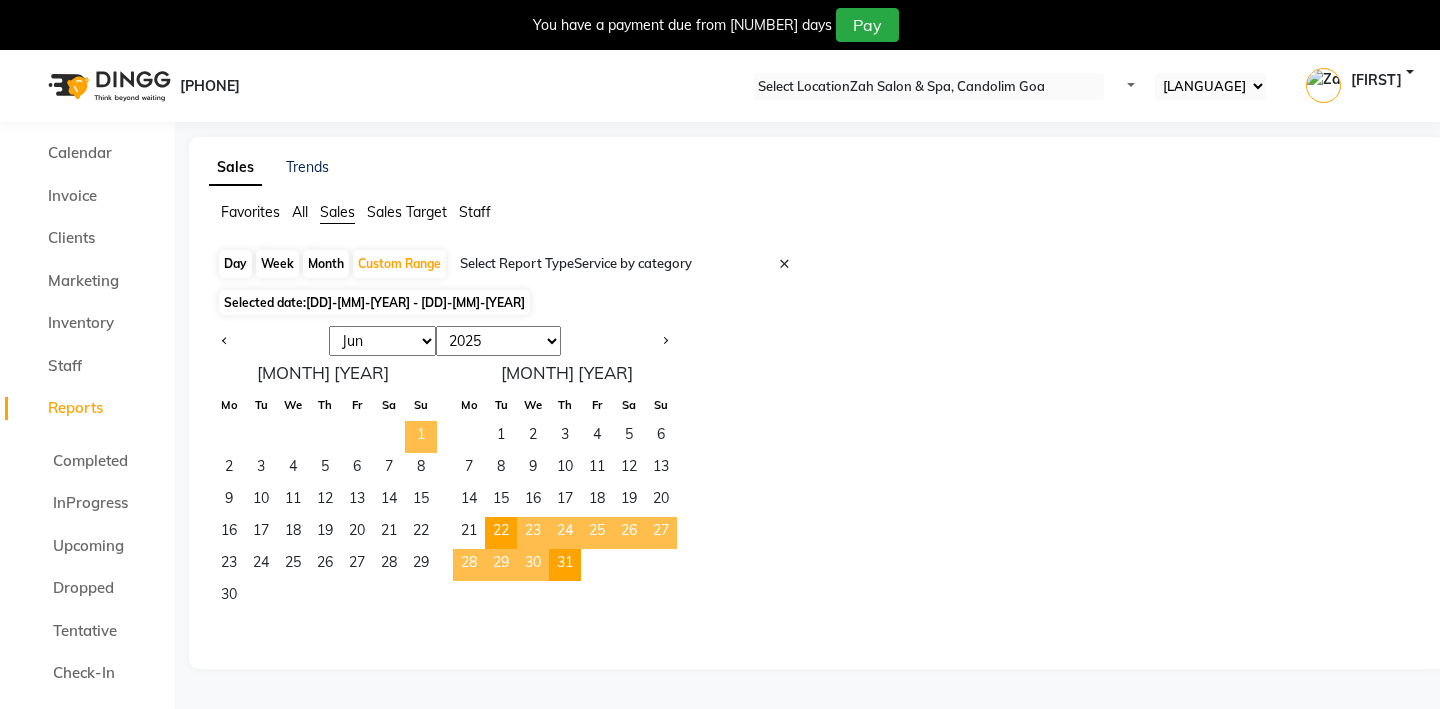 click on "1" at bounding box center [421, 437] 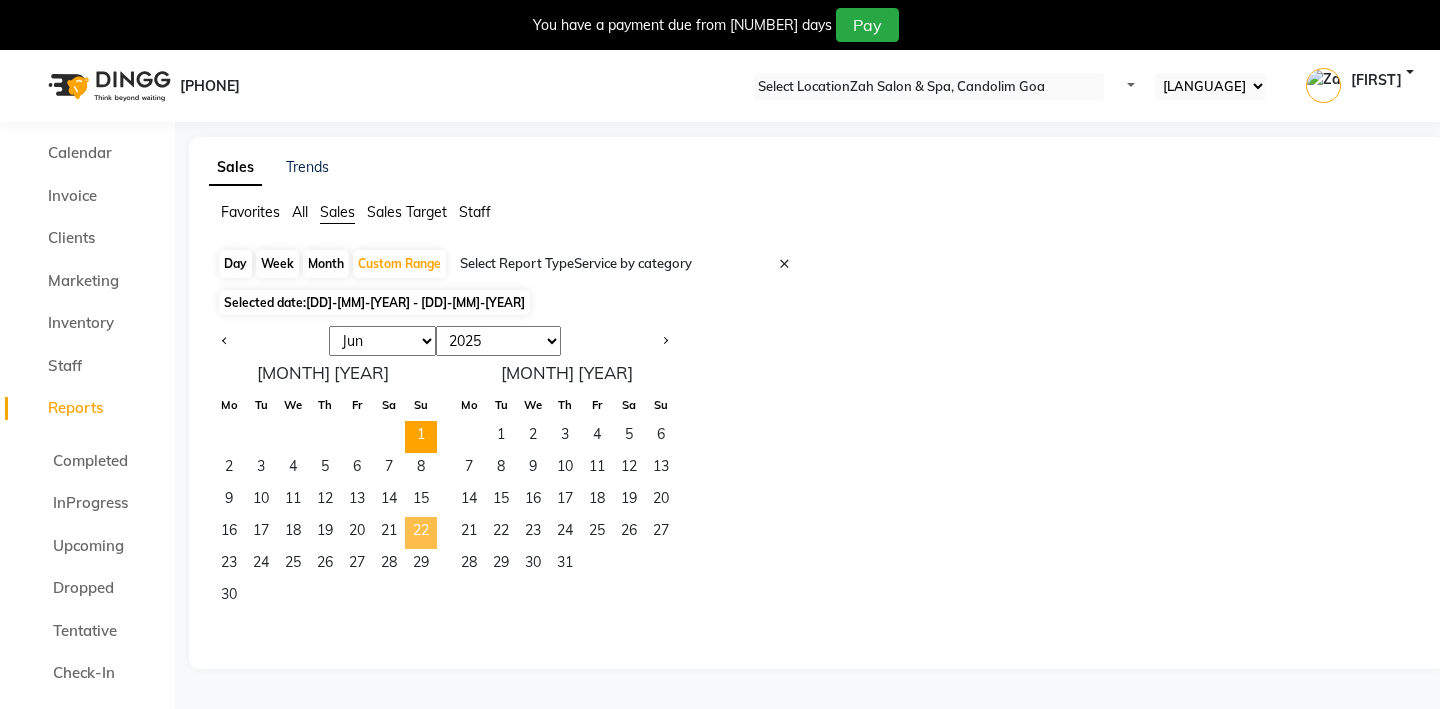 click on "22" at bounding box center [421, 533] 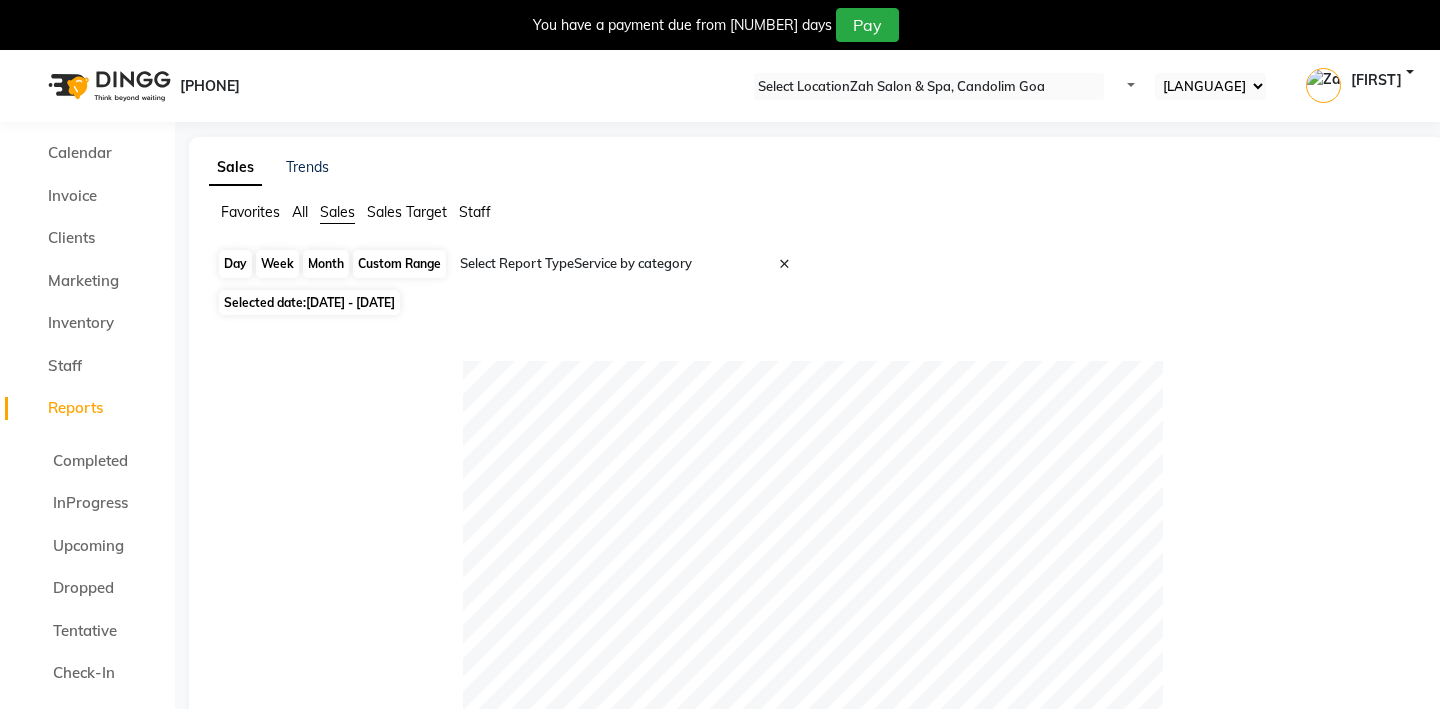 click on "Custom Range" at bounding box center [399, 264] 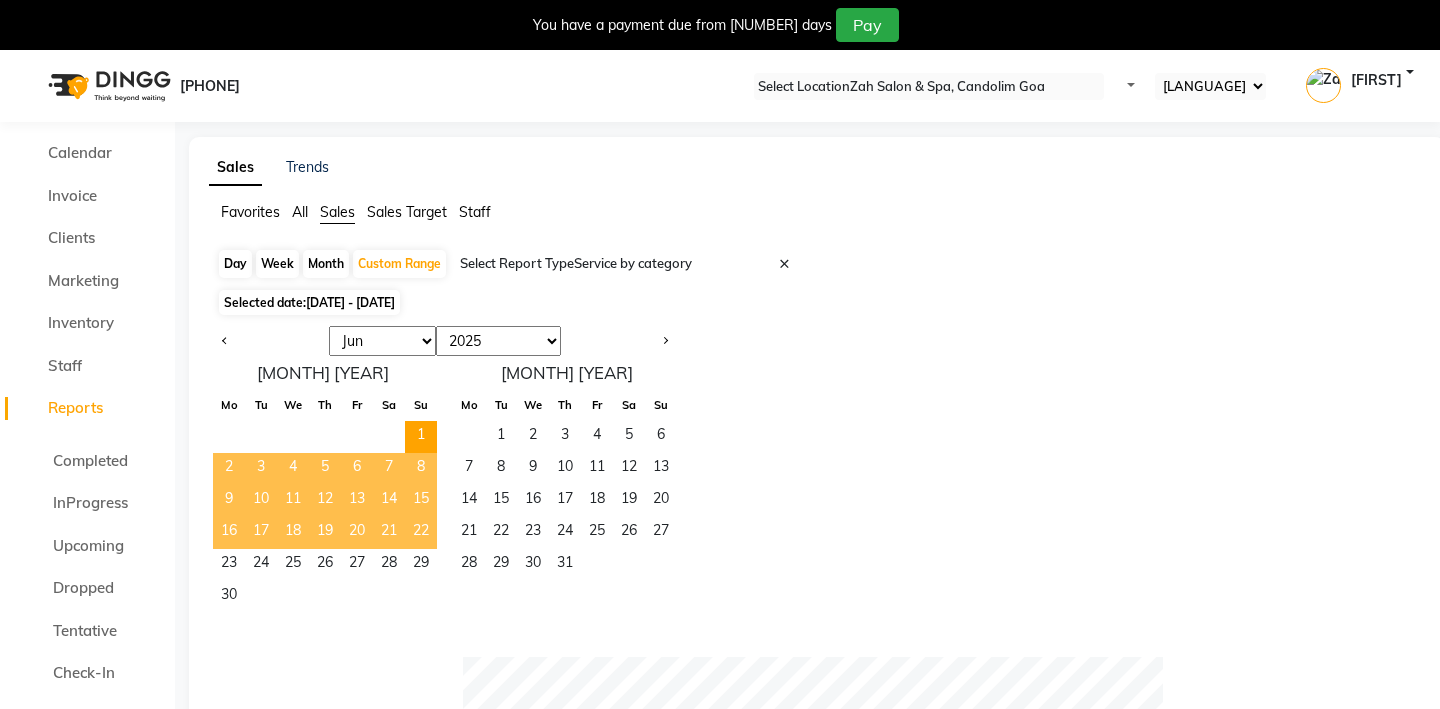 click on "22" at bounding box center (421, 533) 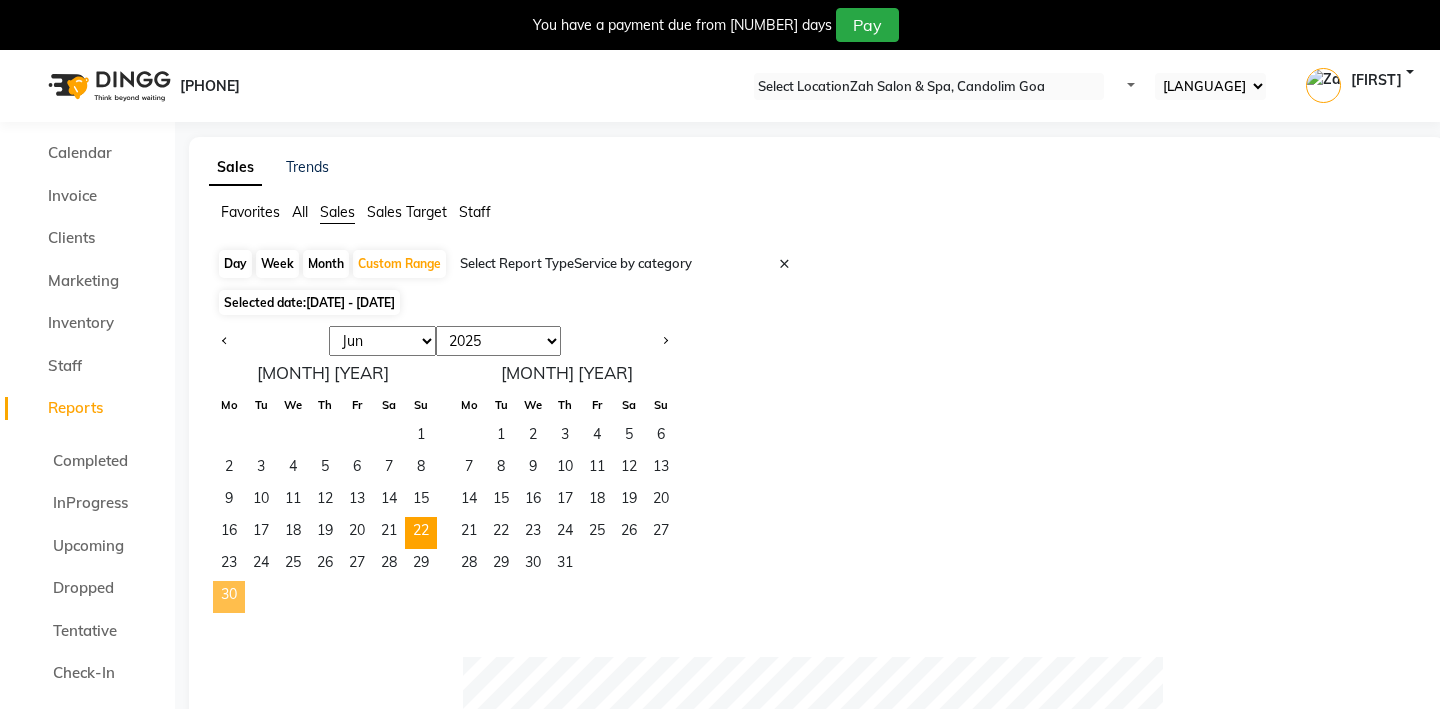 click on "30" at bounding box center [229, 597] 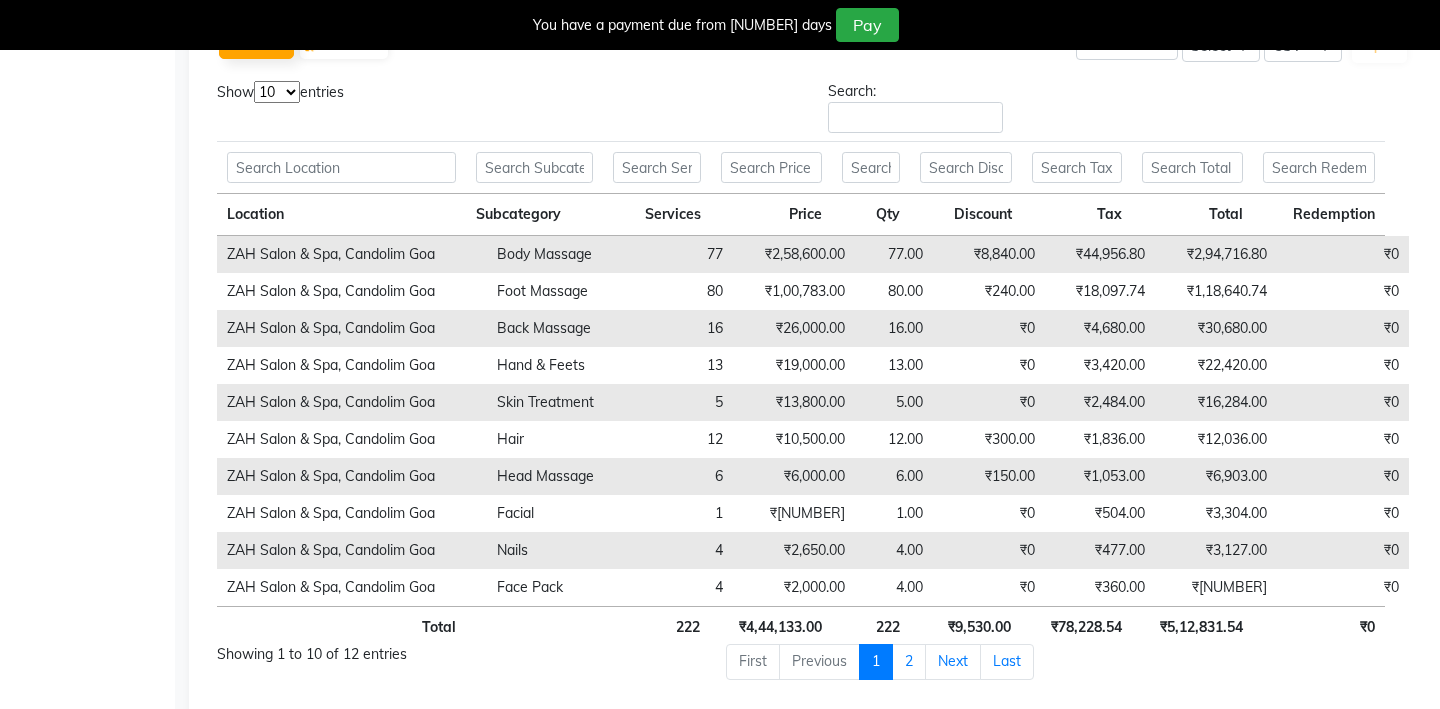 scroll, scrollTop: 1036, scrollLeft: 0, axis: vertical 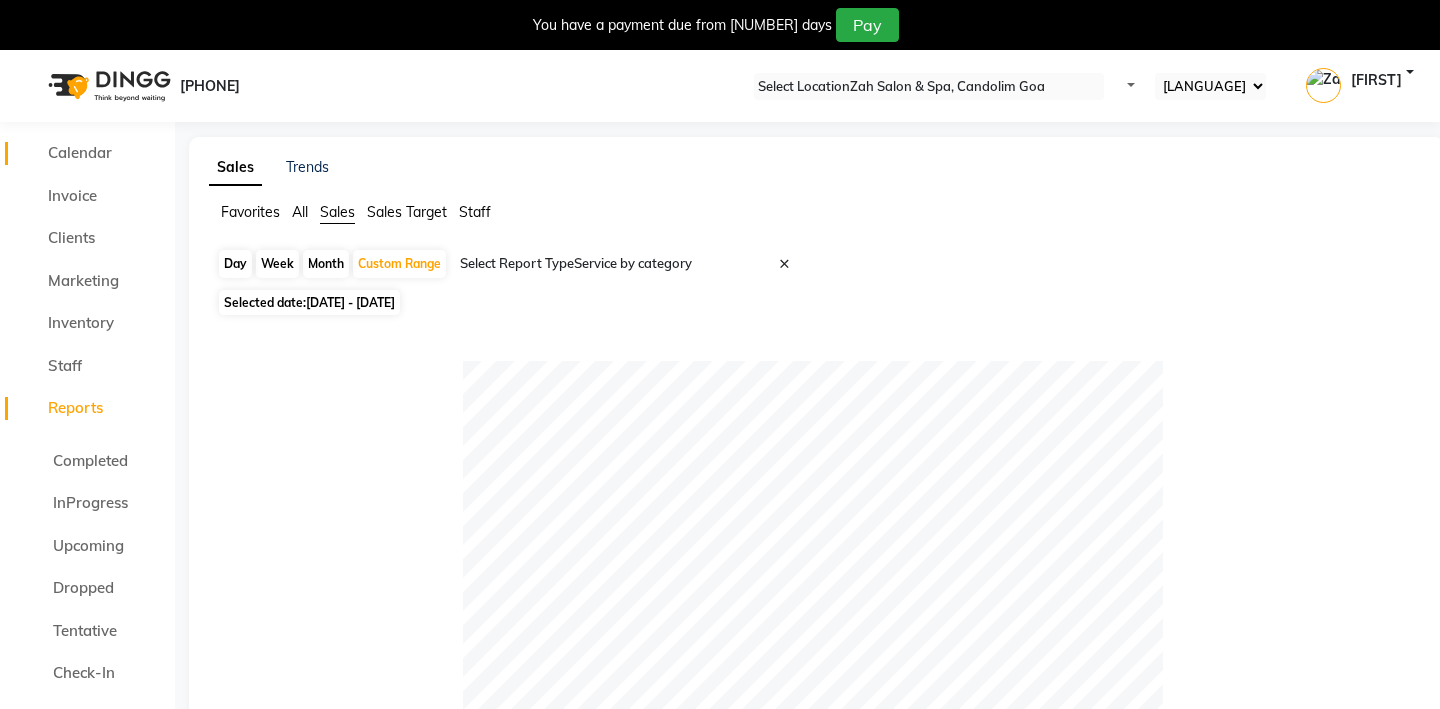 click on "Calendar" at bounding box center [80, 152] 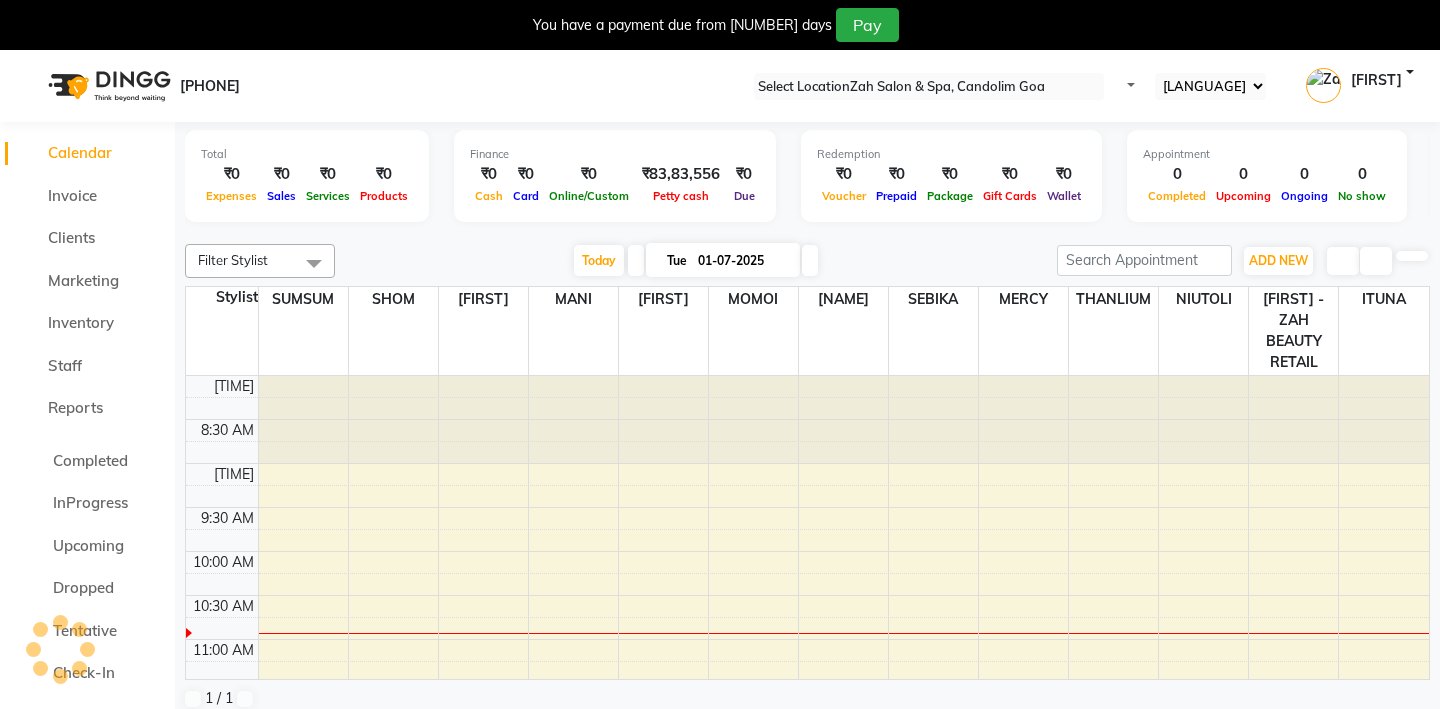 scroll, scrollTop: 0, scrollLeft: 0, axis: both 